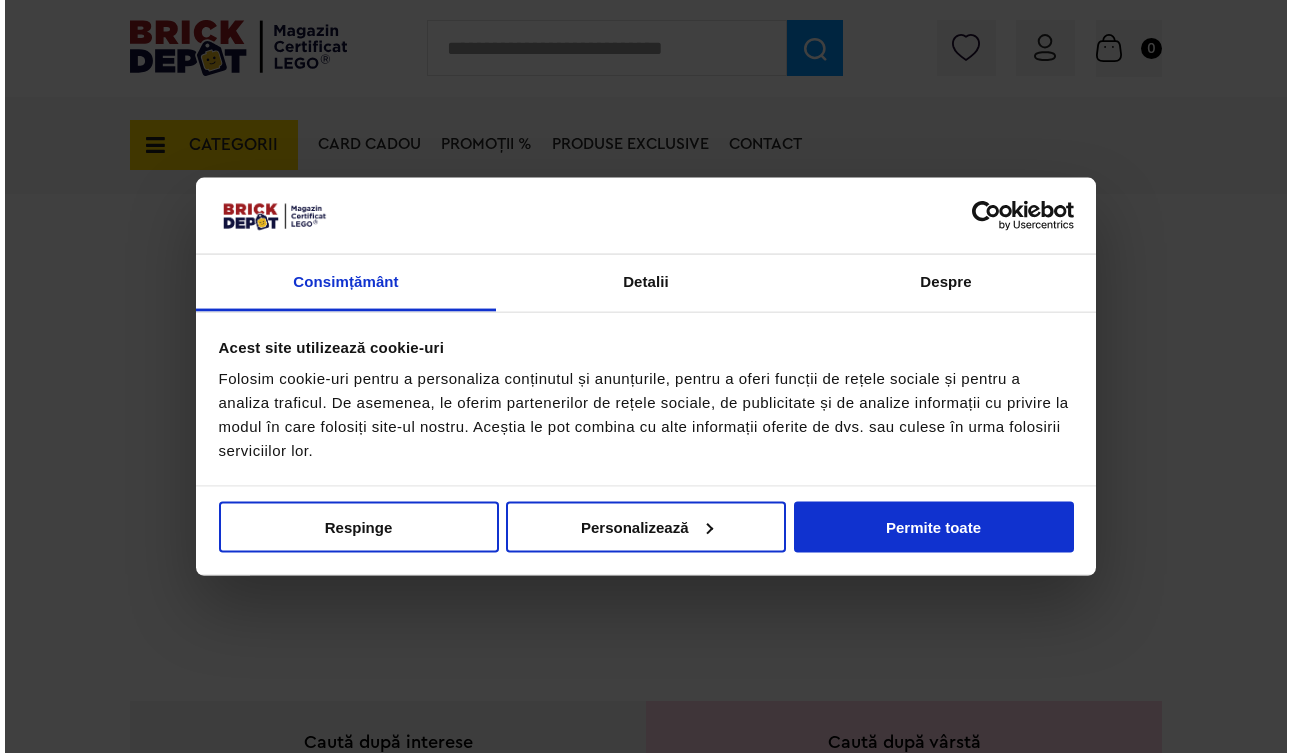 scroll, scrollTop: 0, scrollLeft: 0, axis: both 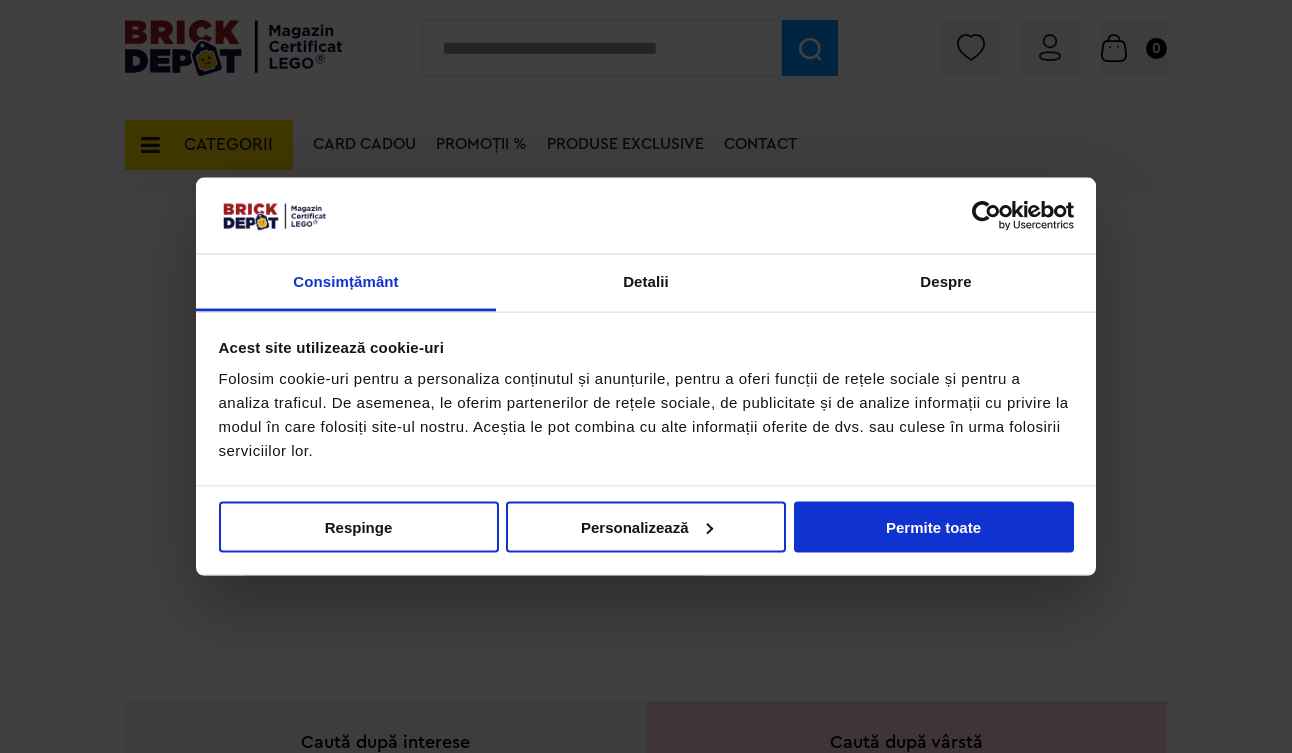 click at bounding box center [646, 376] 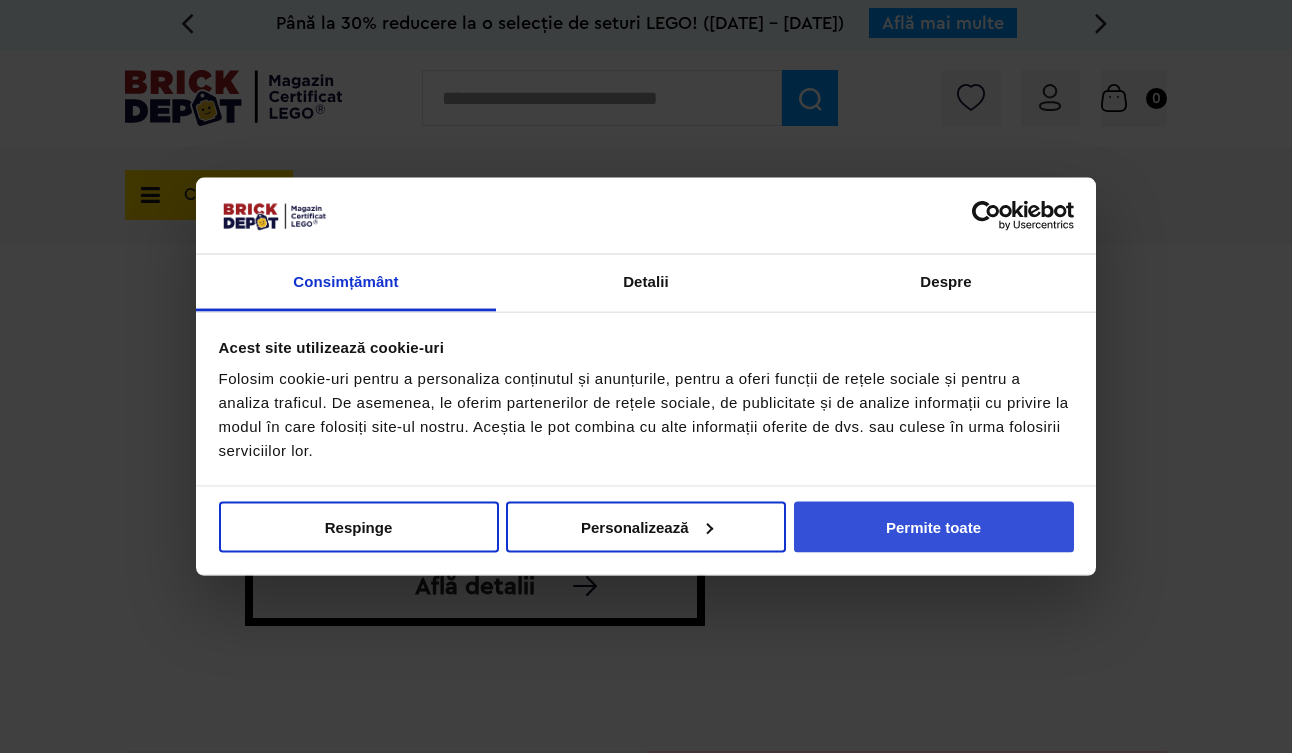 click on "Permite toate" at bounding box center (934, 526) 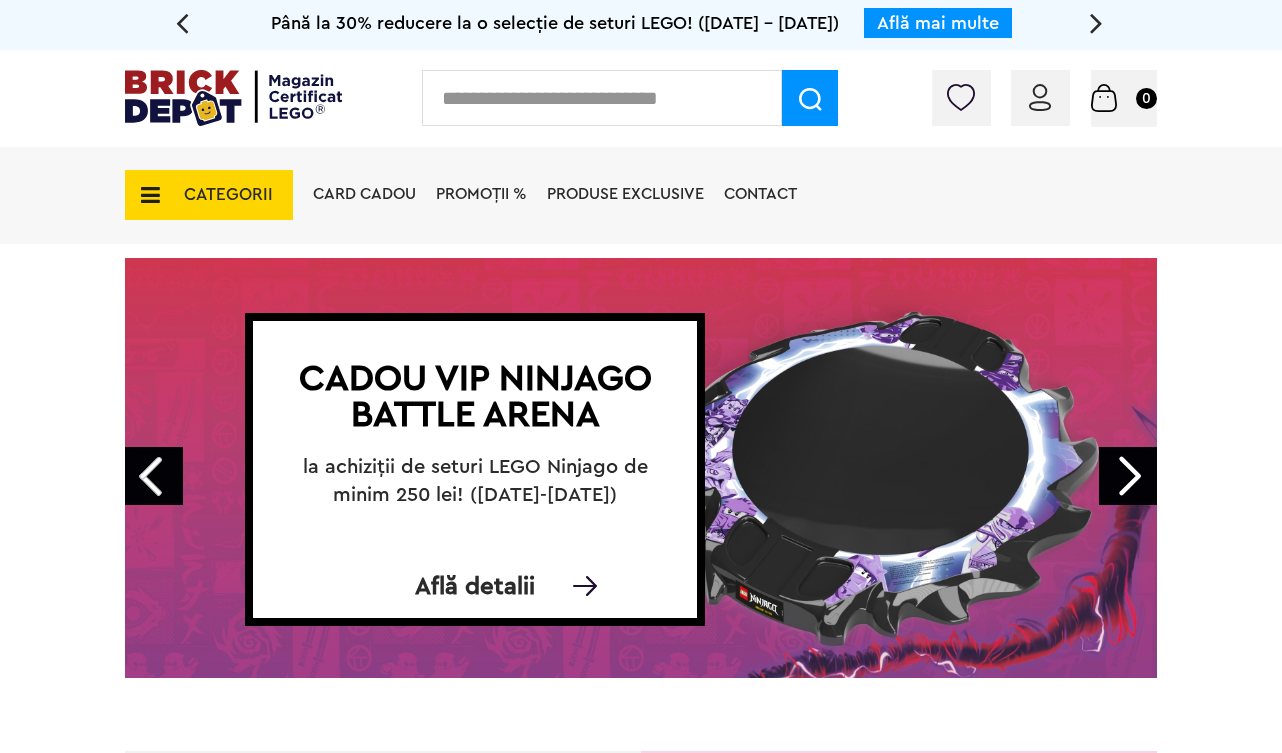 click at bounding box center (602, 98) 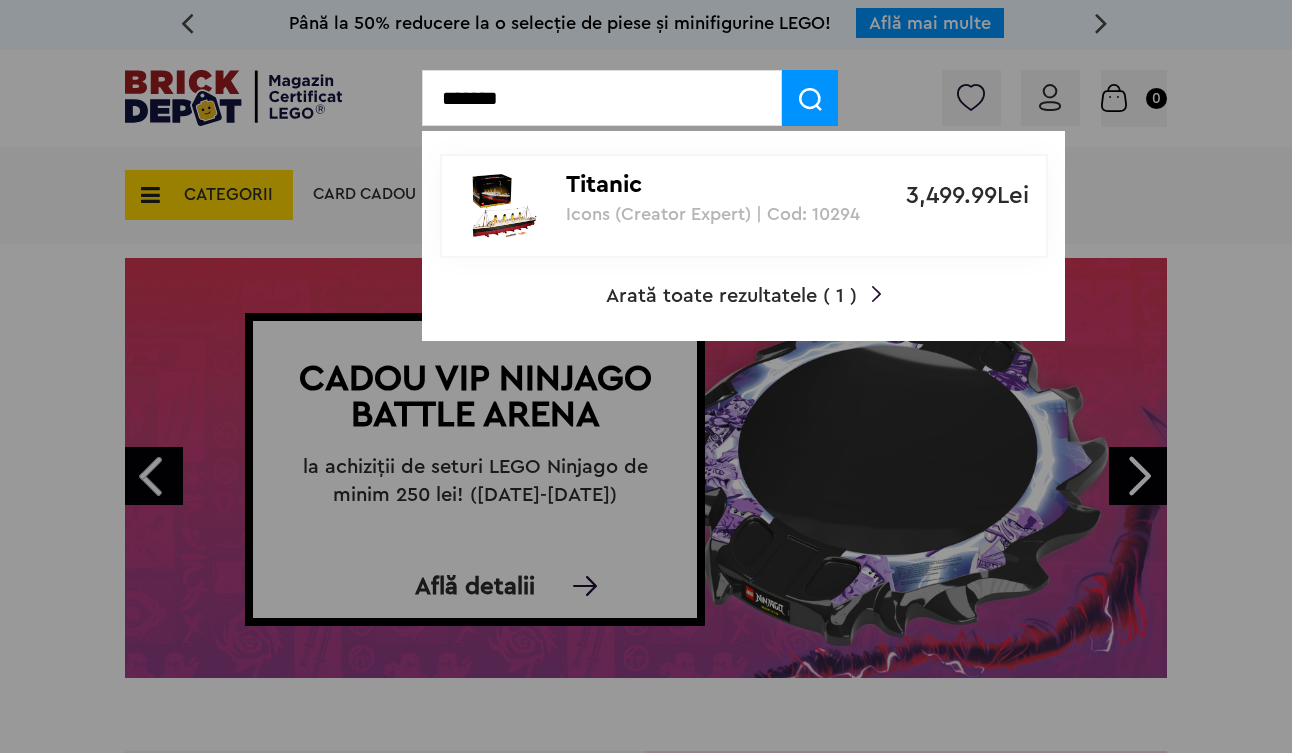 type on "*******" 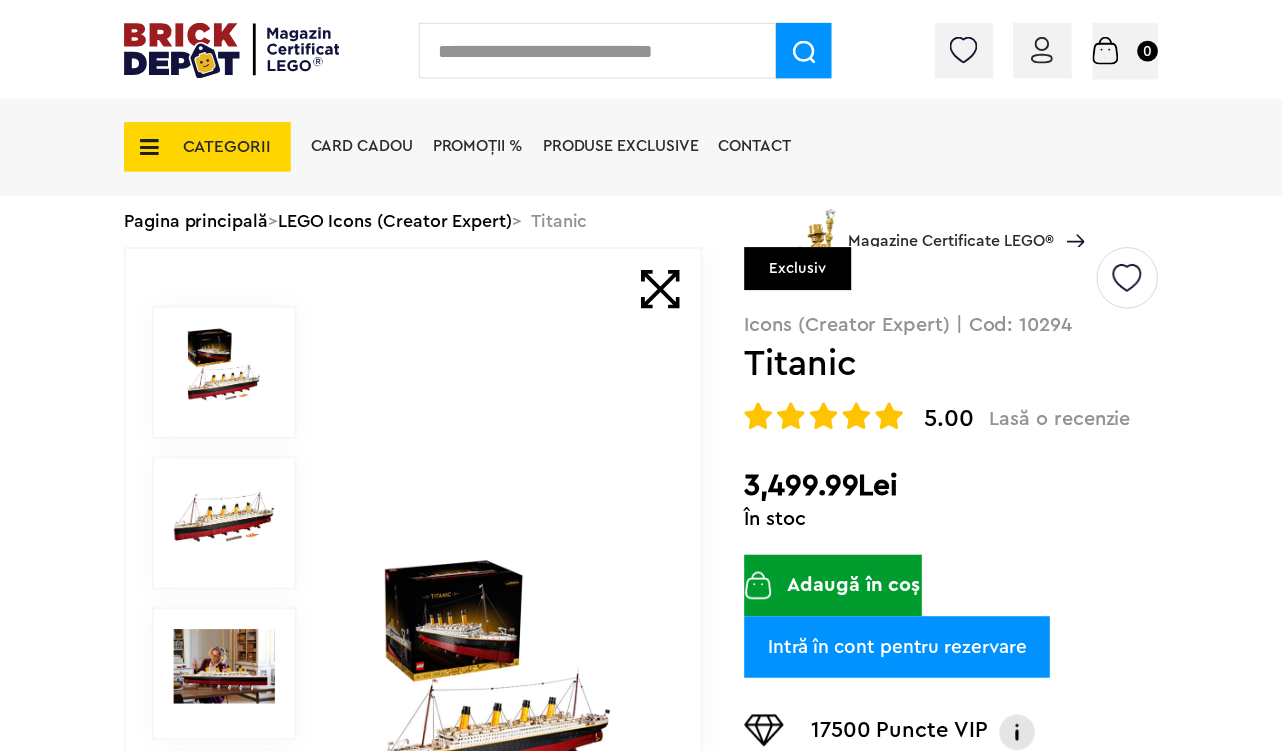 scroll, scrollTop: 0, scrollLeft: 0, axis: both 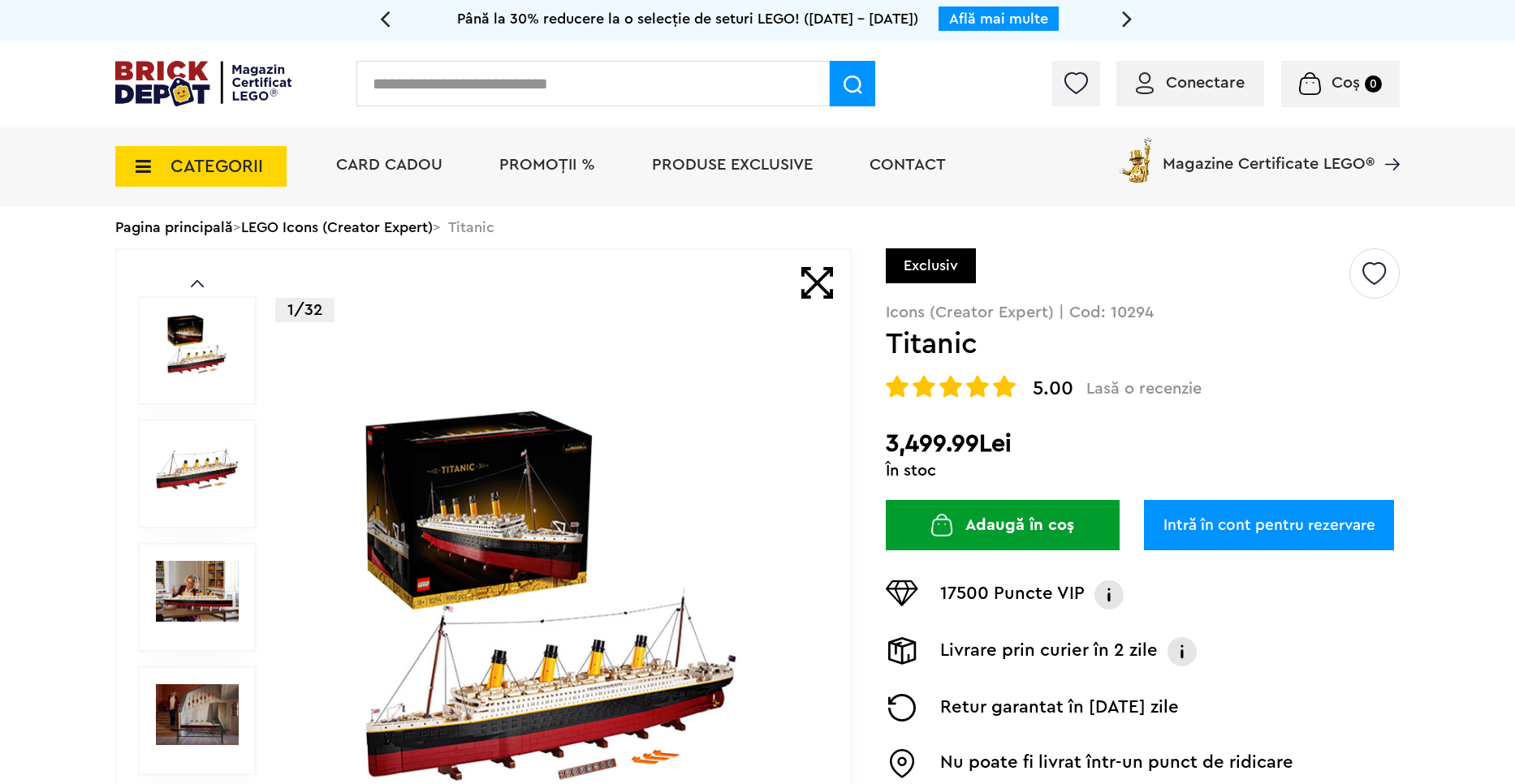 click at bounding box center (554, 597) 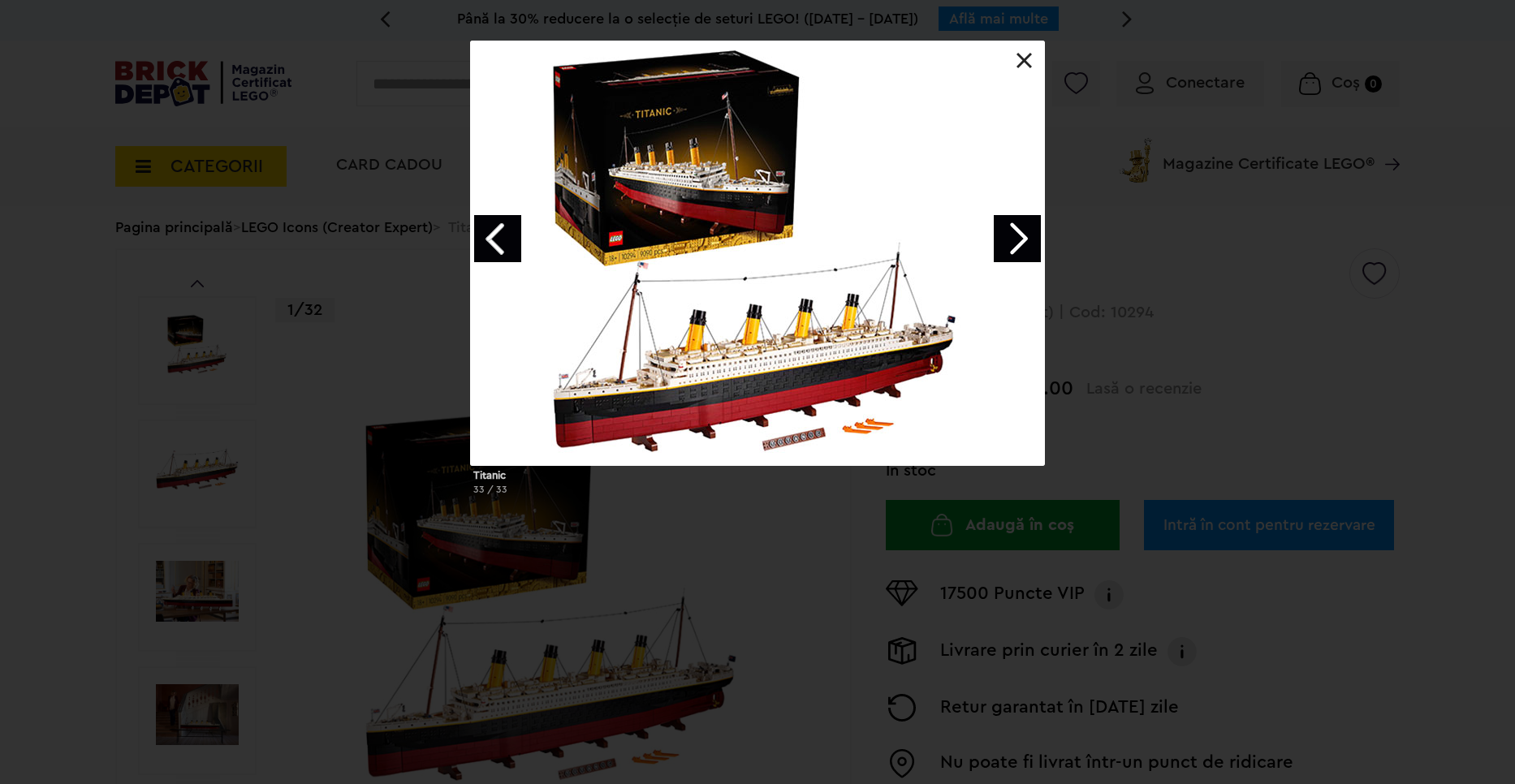 click at bounding box center [1017, 239] 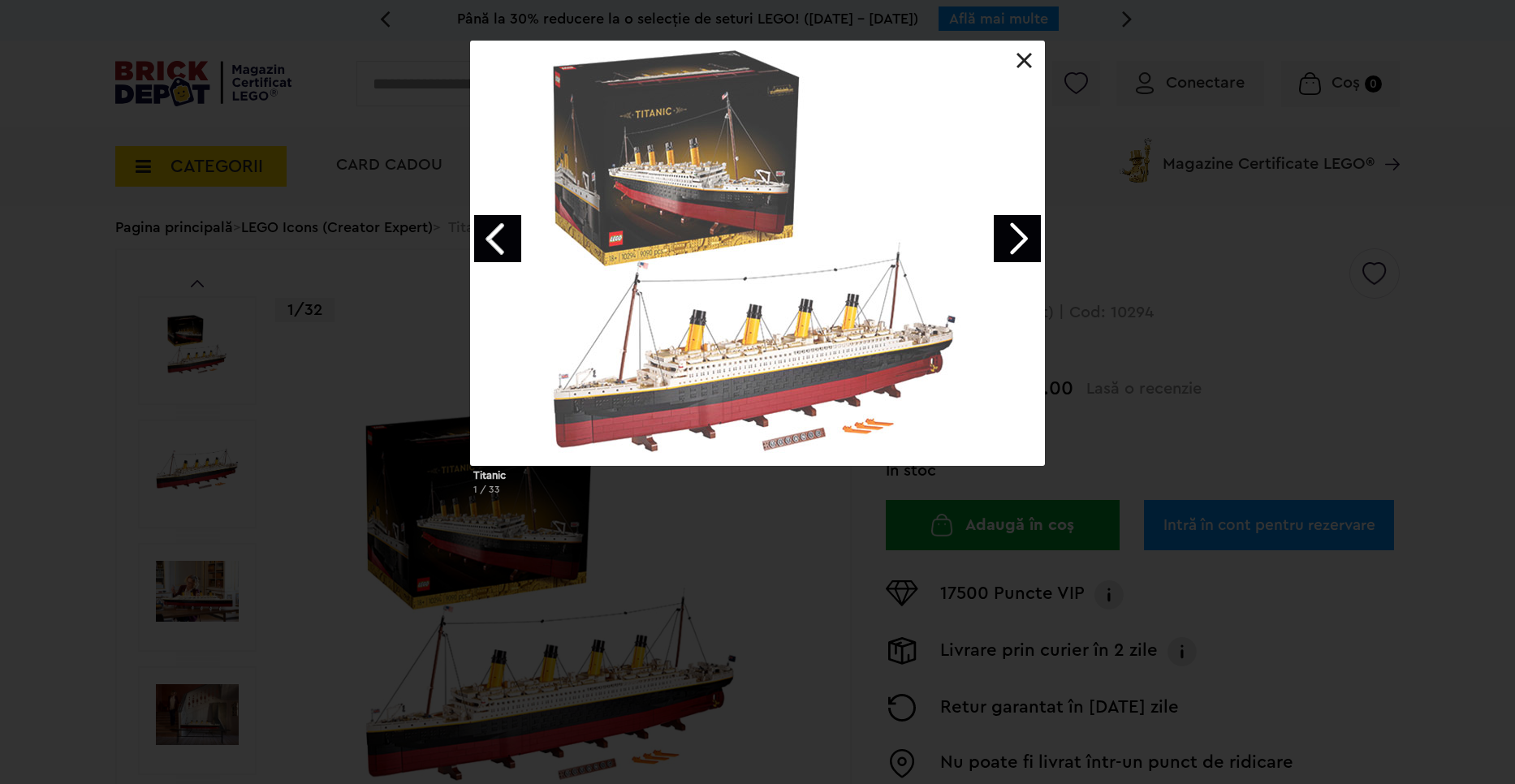 click at bounding box center [1017, 239] 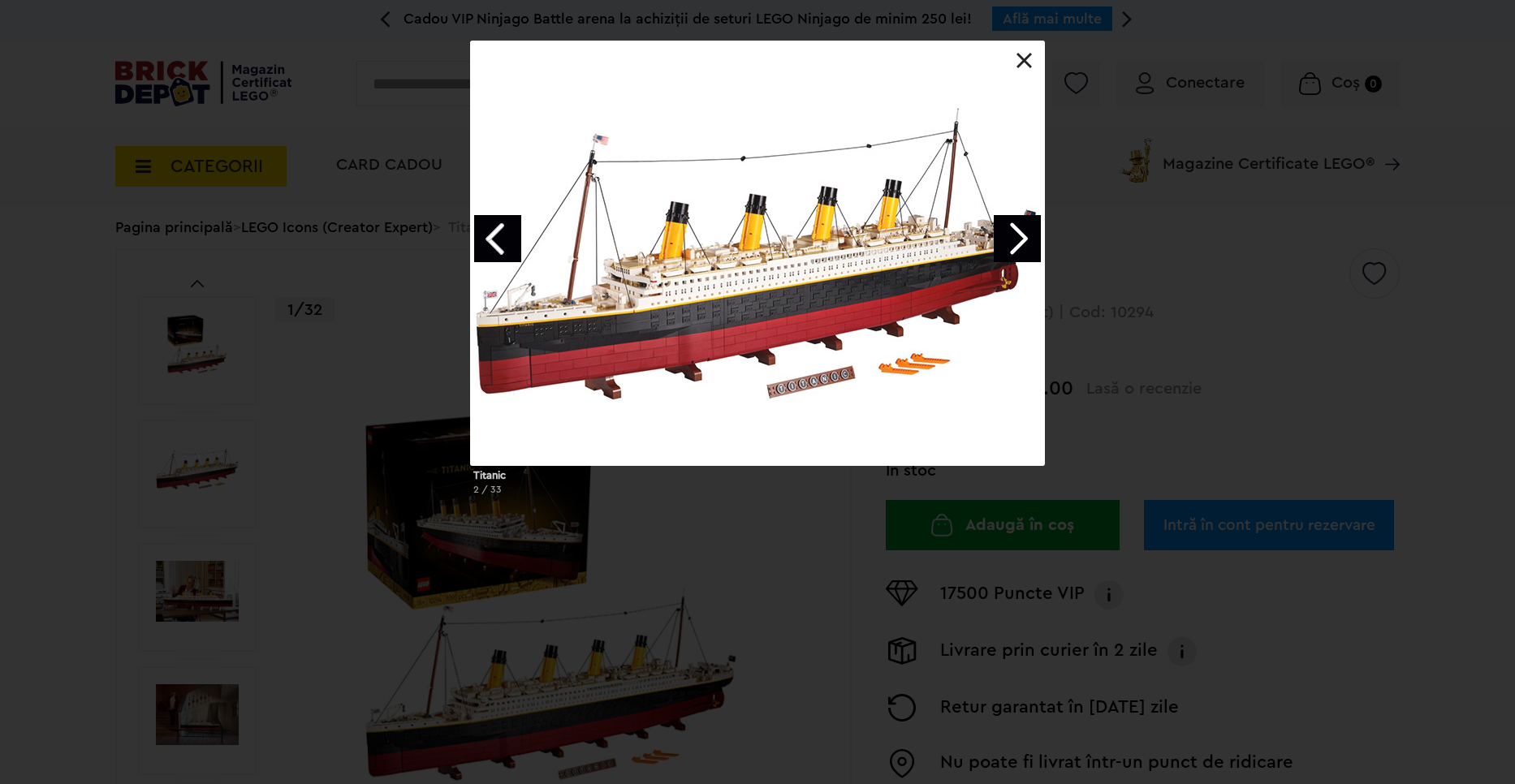 click at bounding box center [1017, 239] 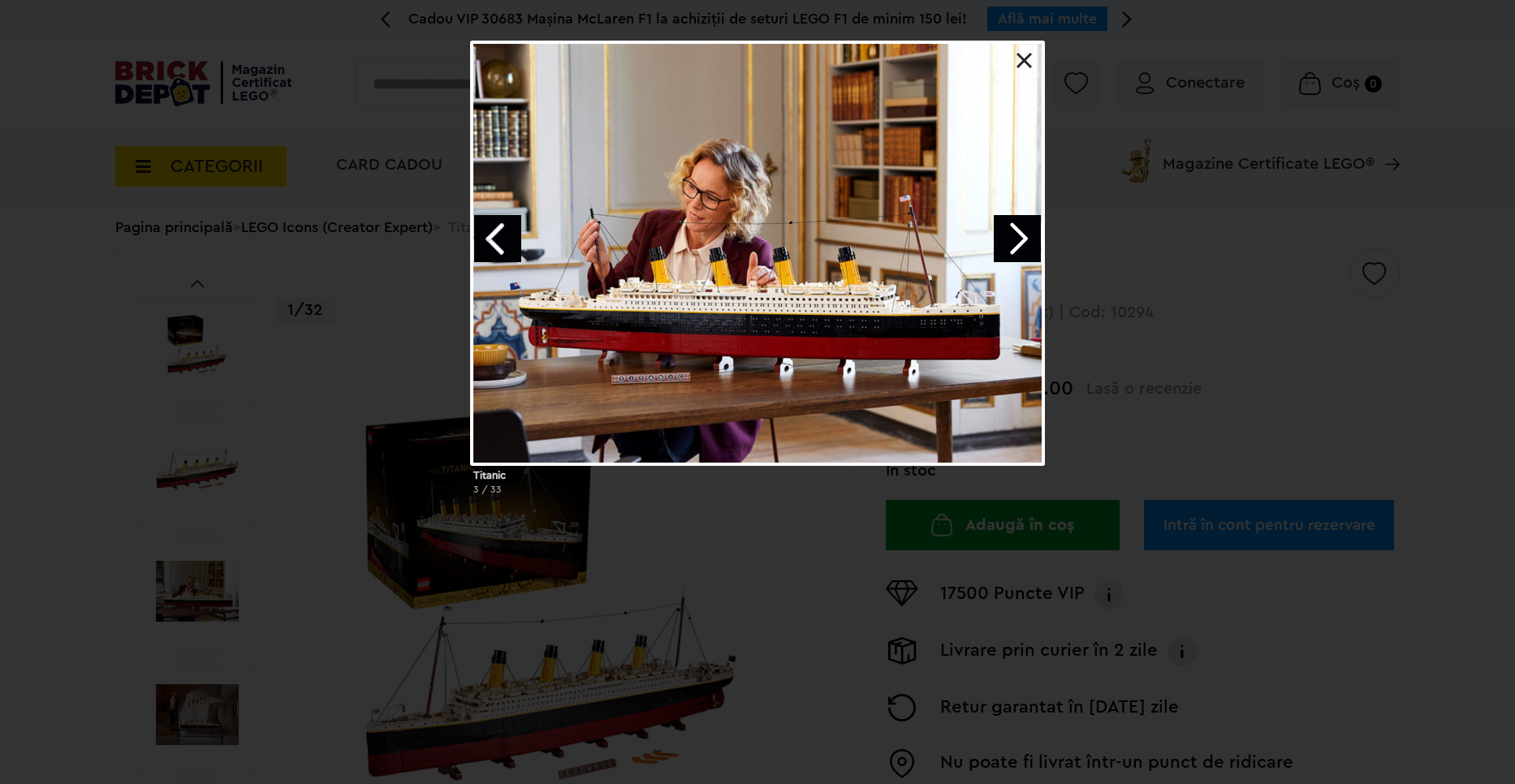 click at bounding box center (1017, 239) 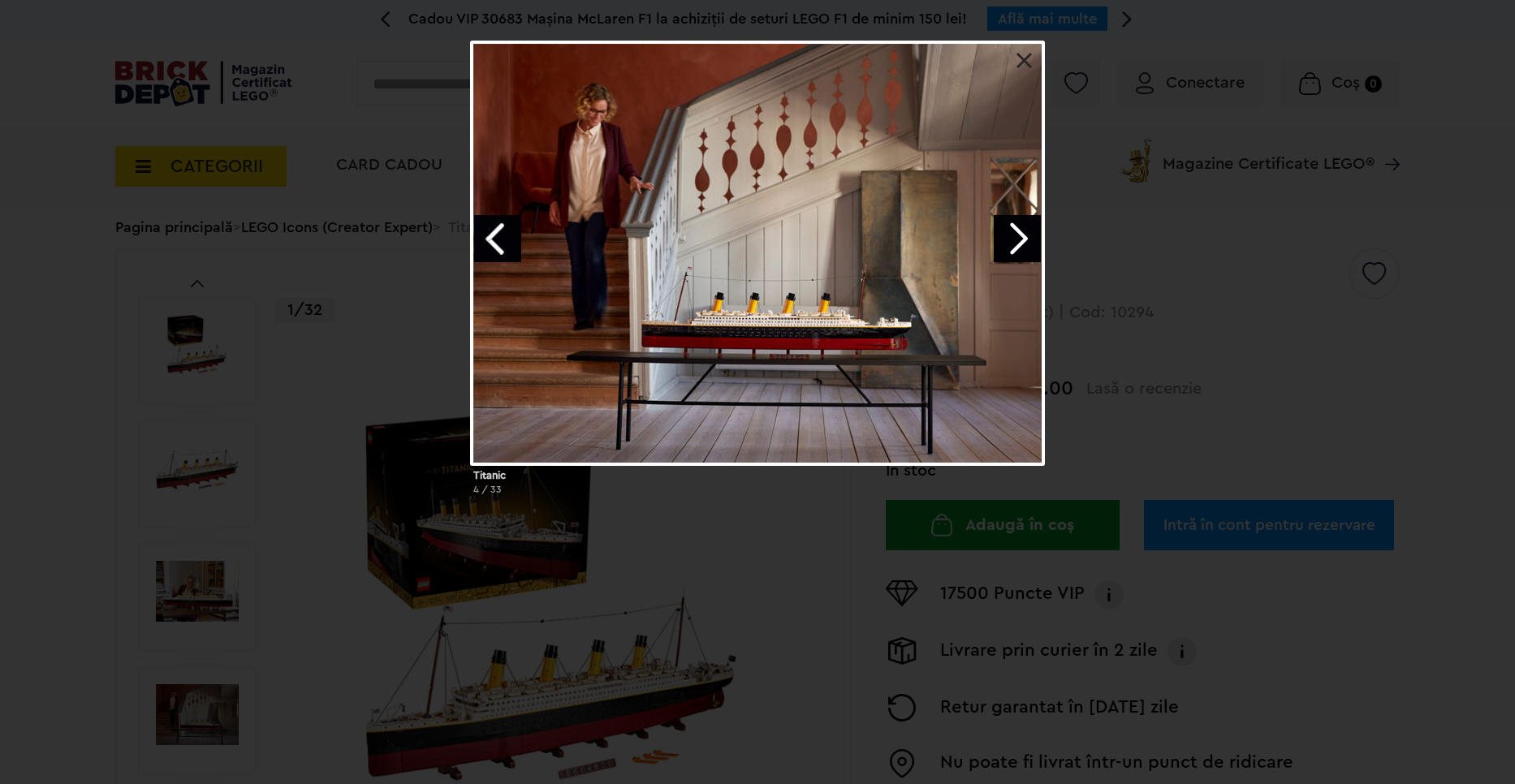 click at bounding box center (1017, 239) 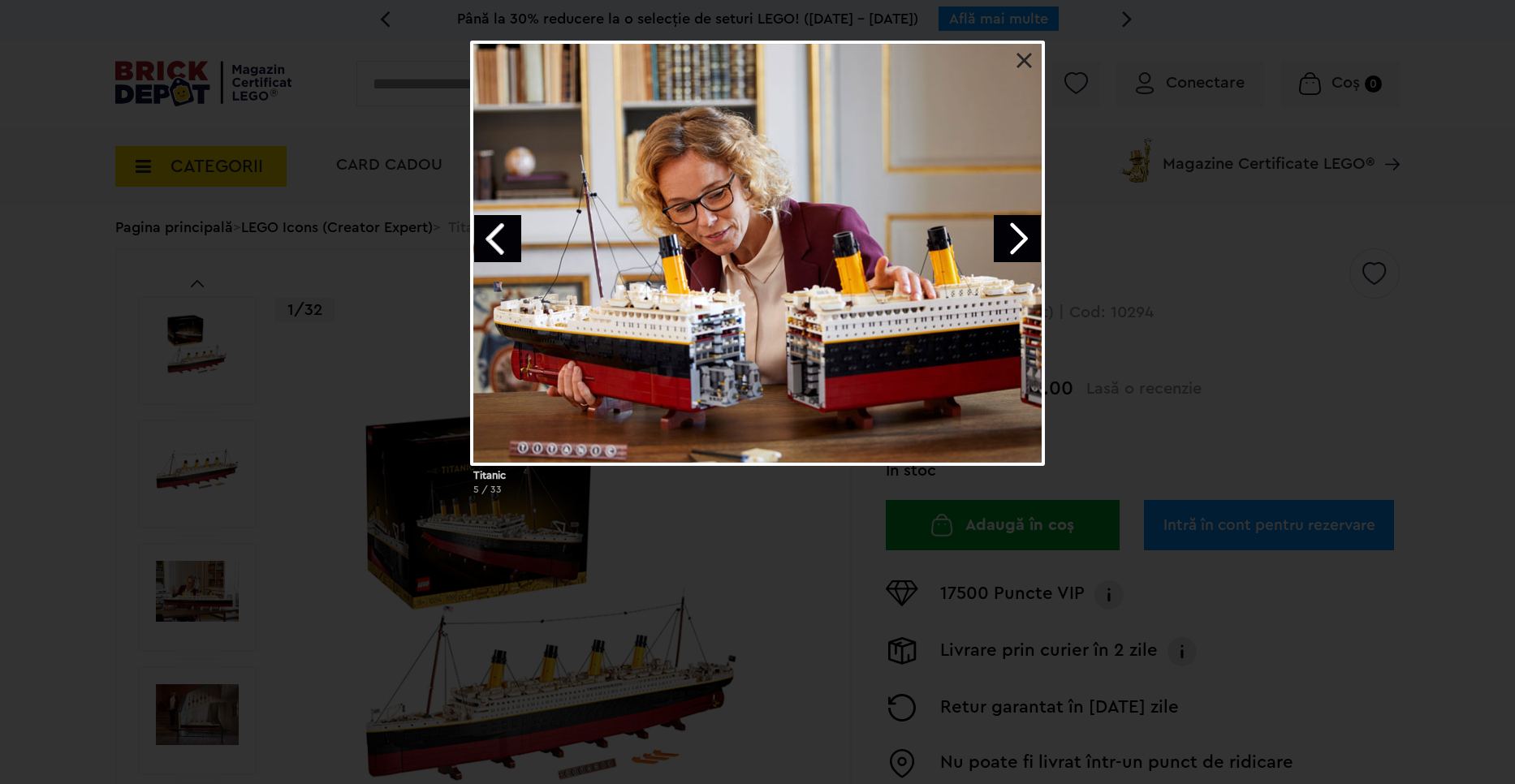 click at bounding box center (1017, 239) 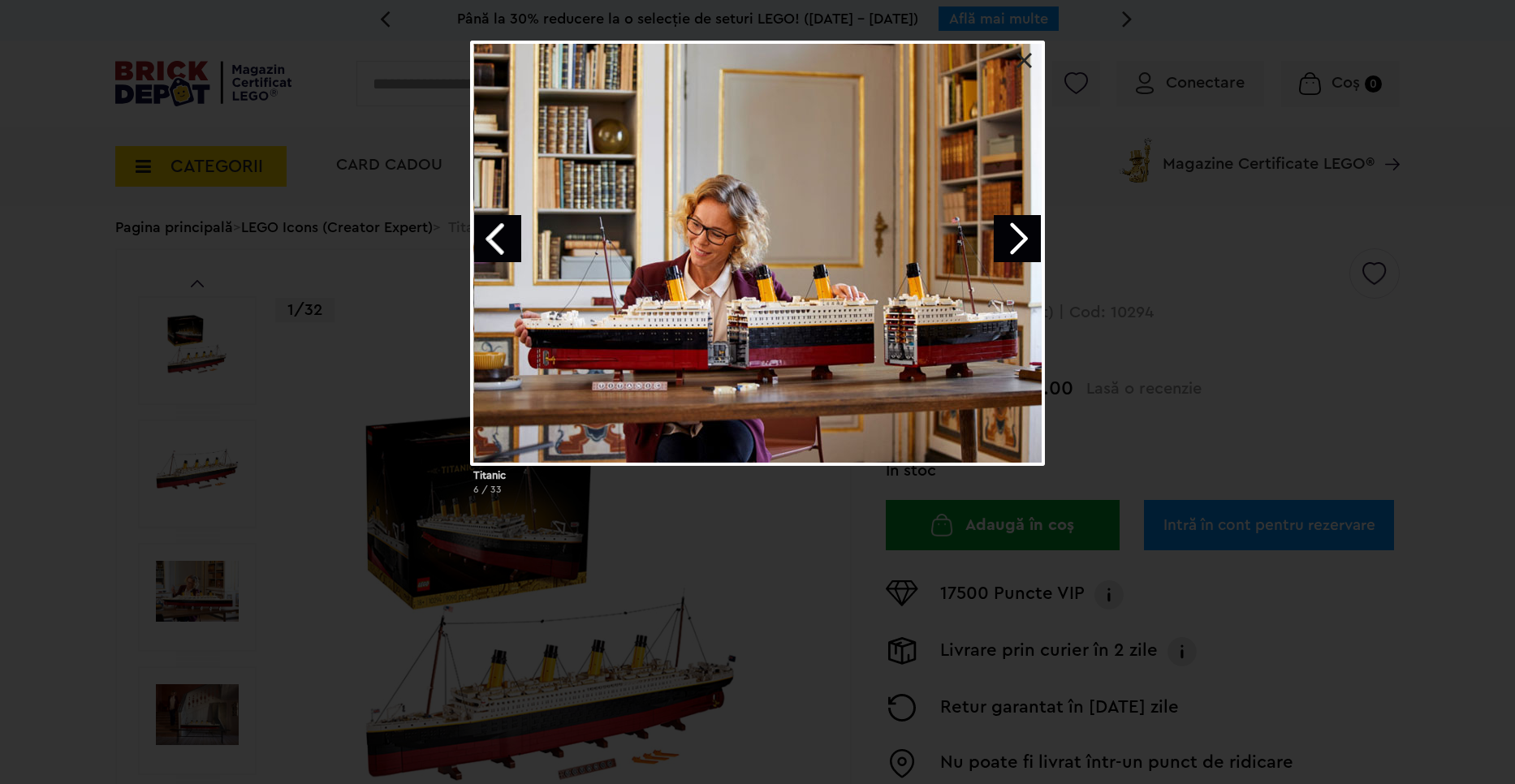 click at bounding box center (1017, 239) 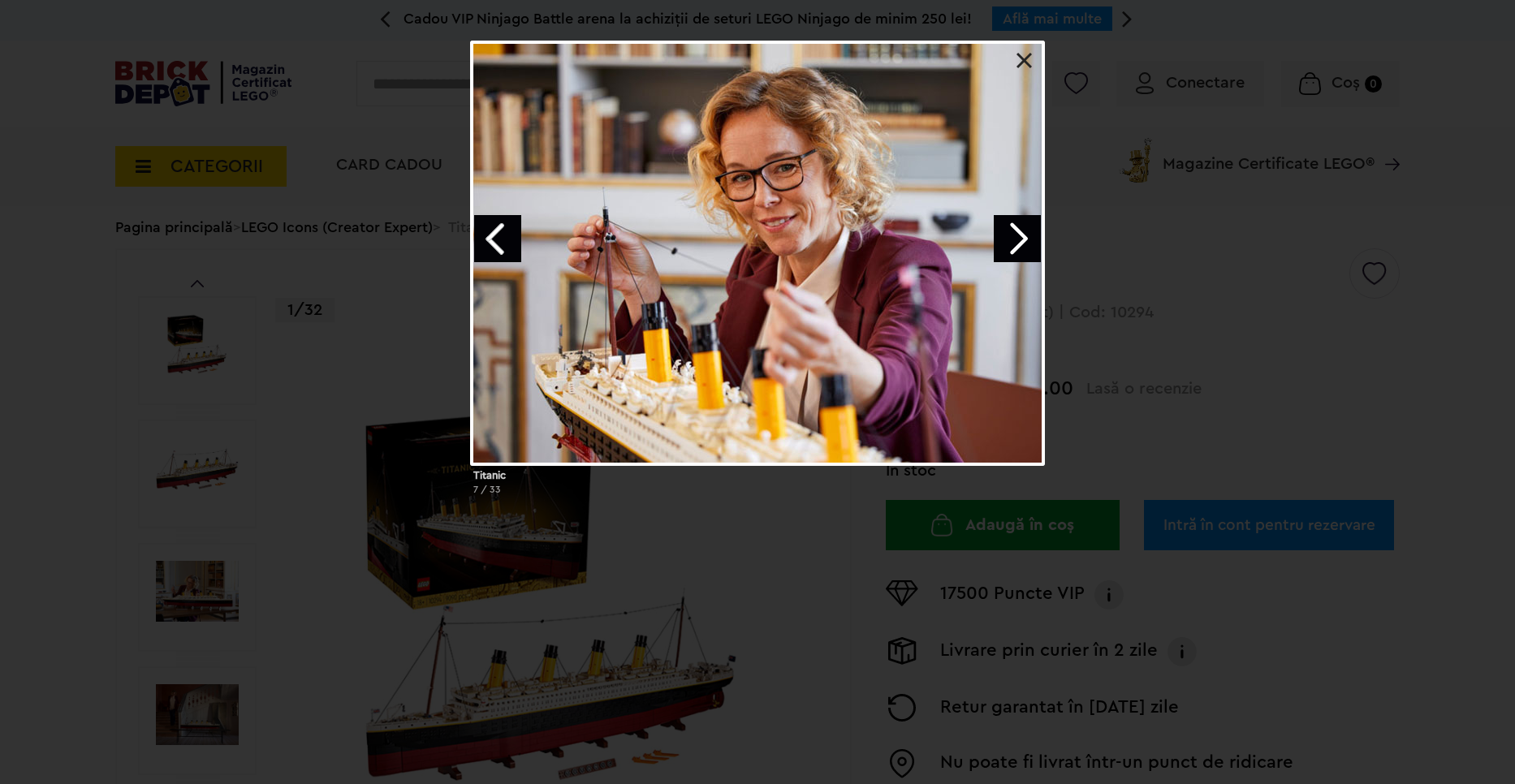 click at bounding box center [1017, 239] 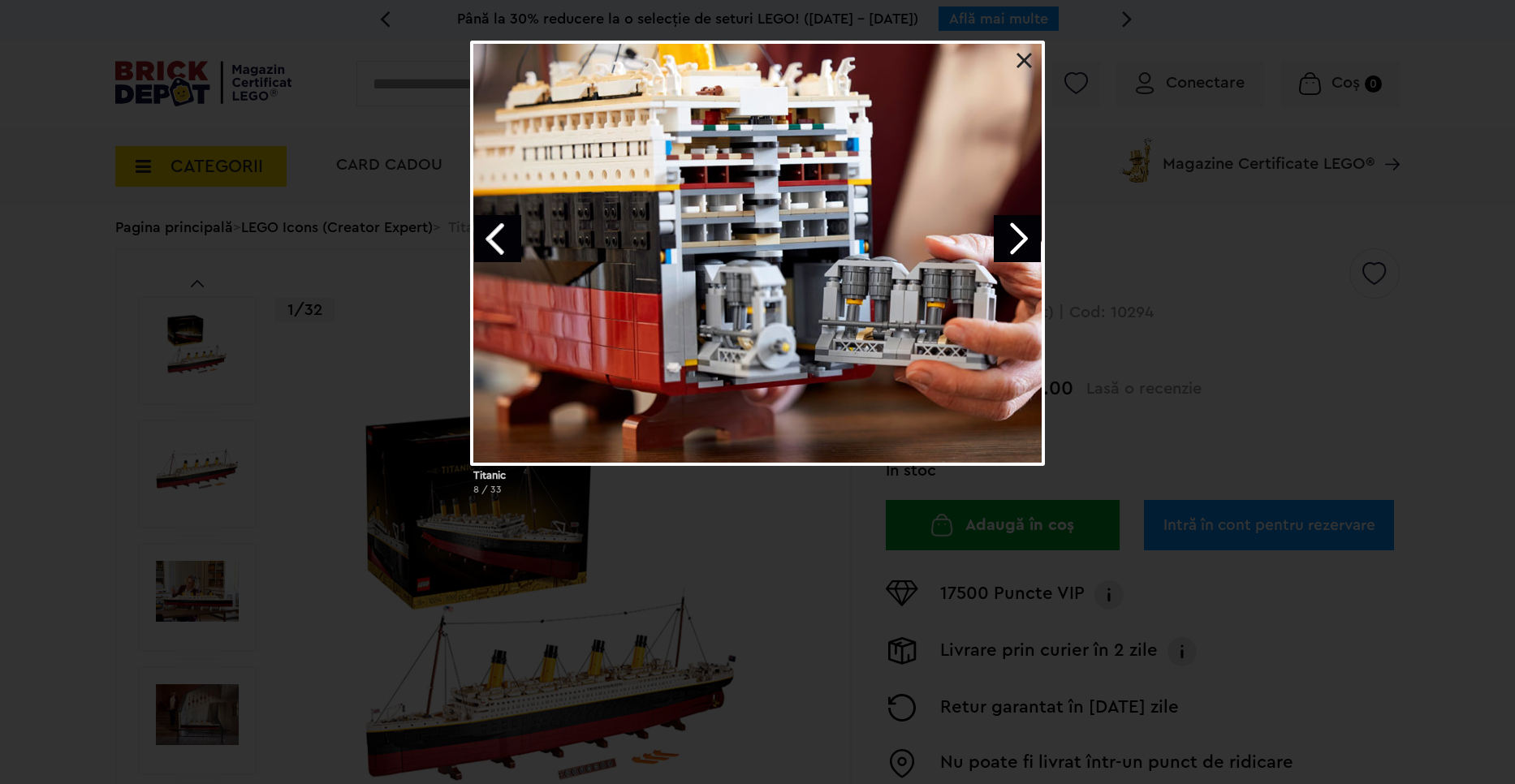 click at bounding box center (1017, 239) 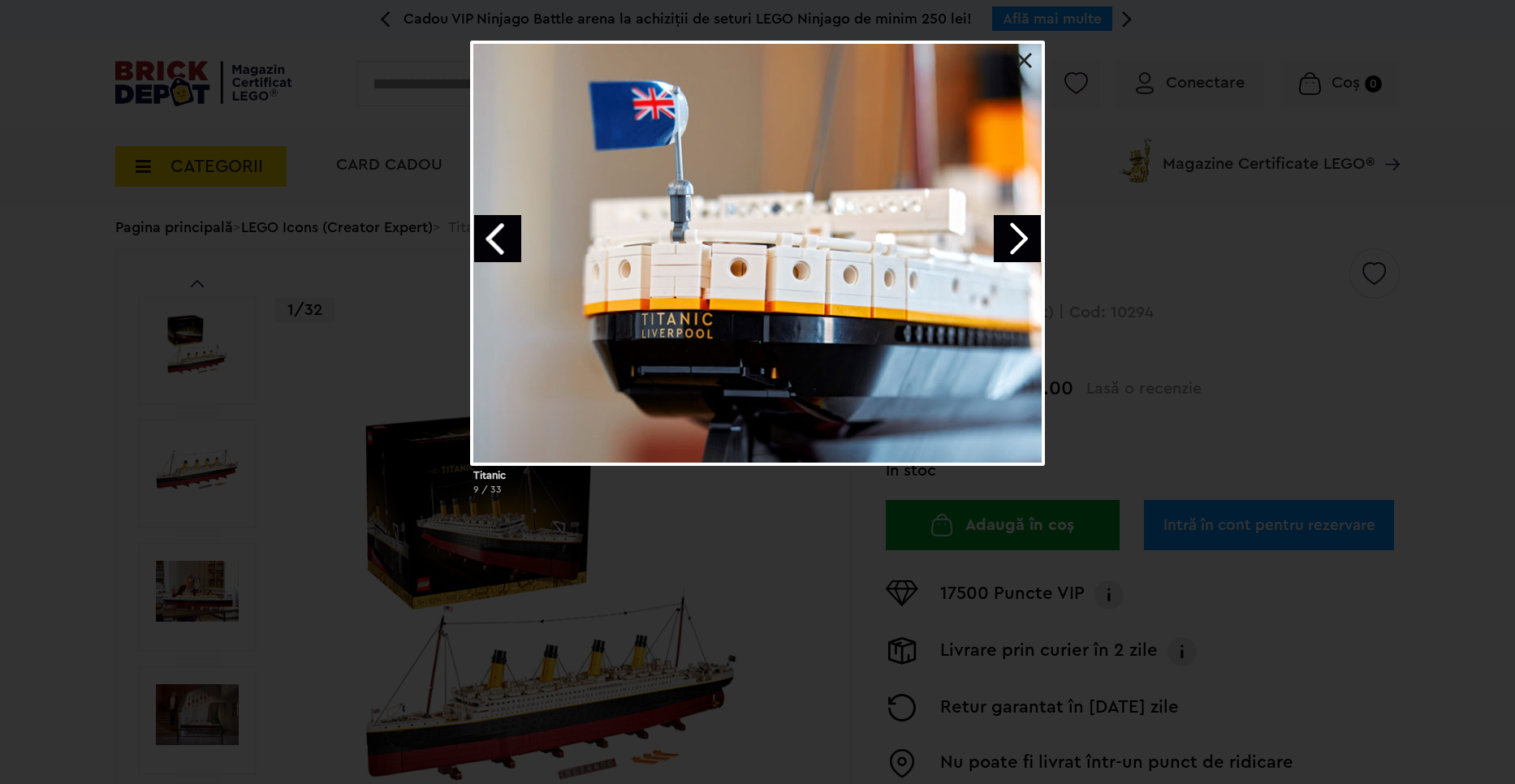 click at bounding box center [1017, 239] 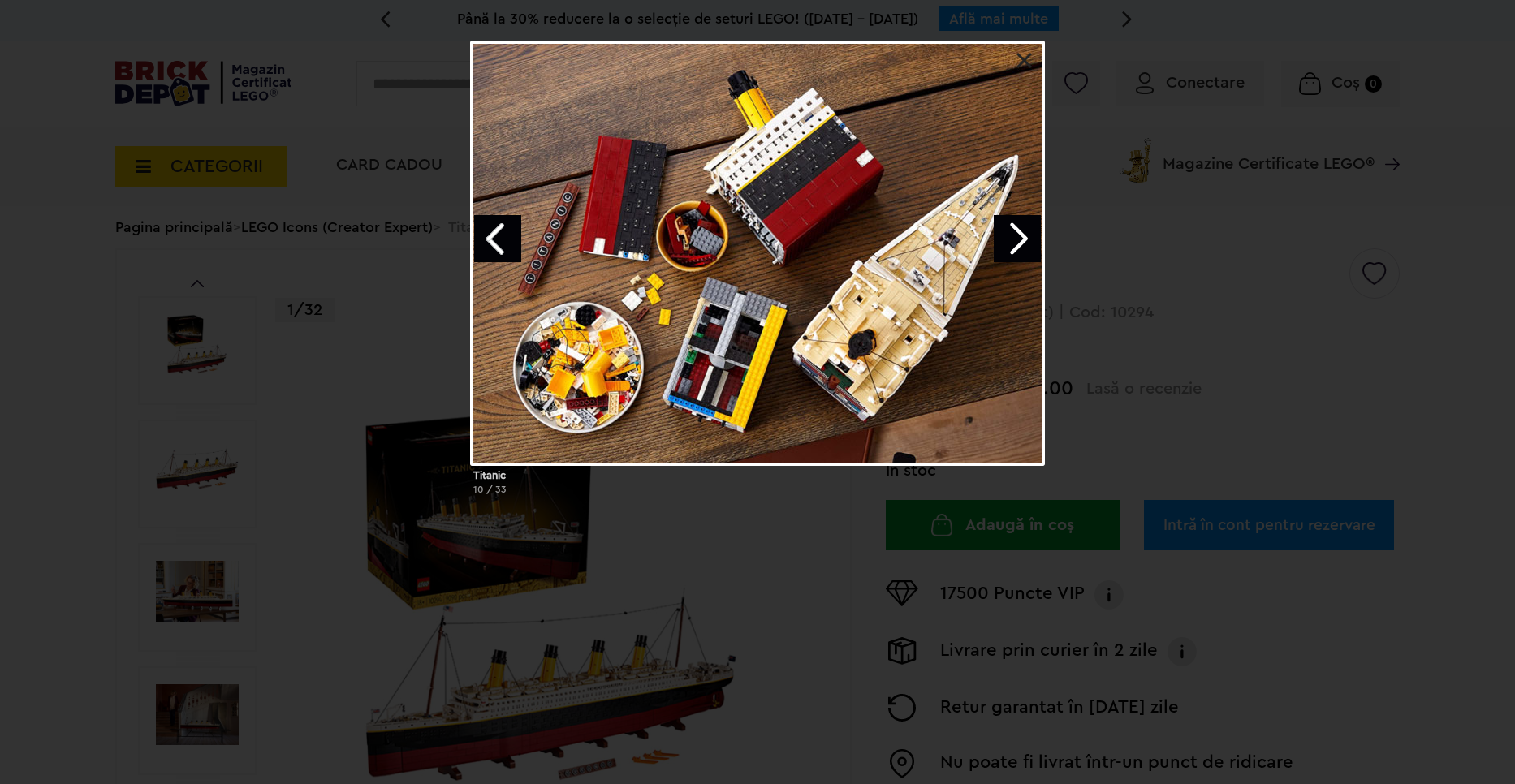 click at bounding box center (1017, 239) 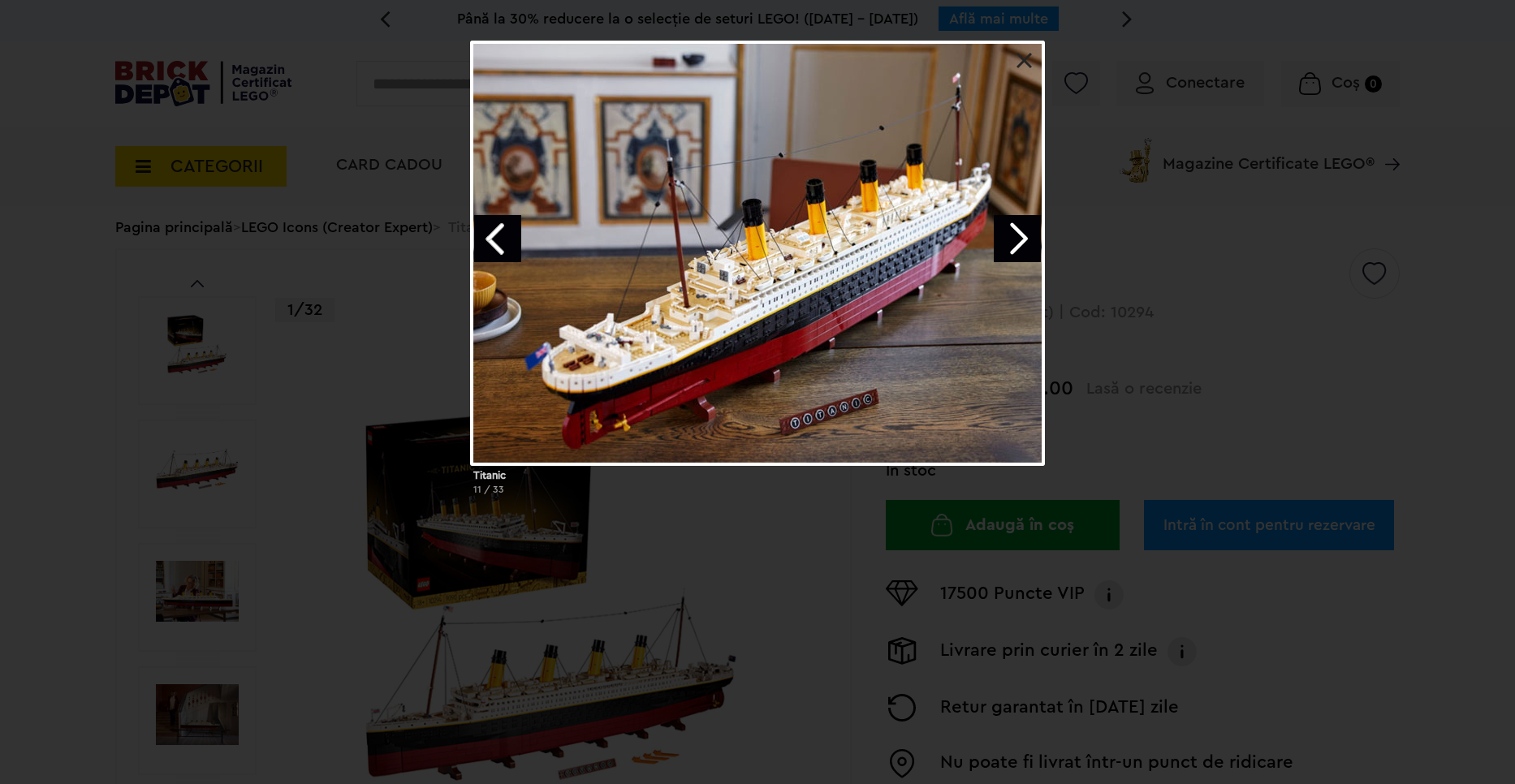 click at bounding box center [1017, 239] 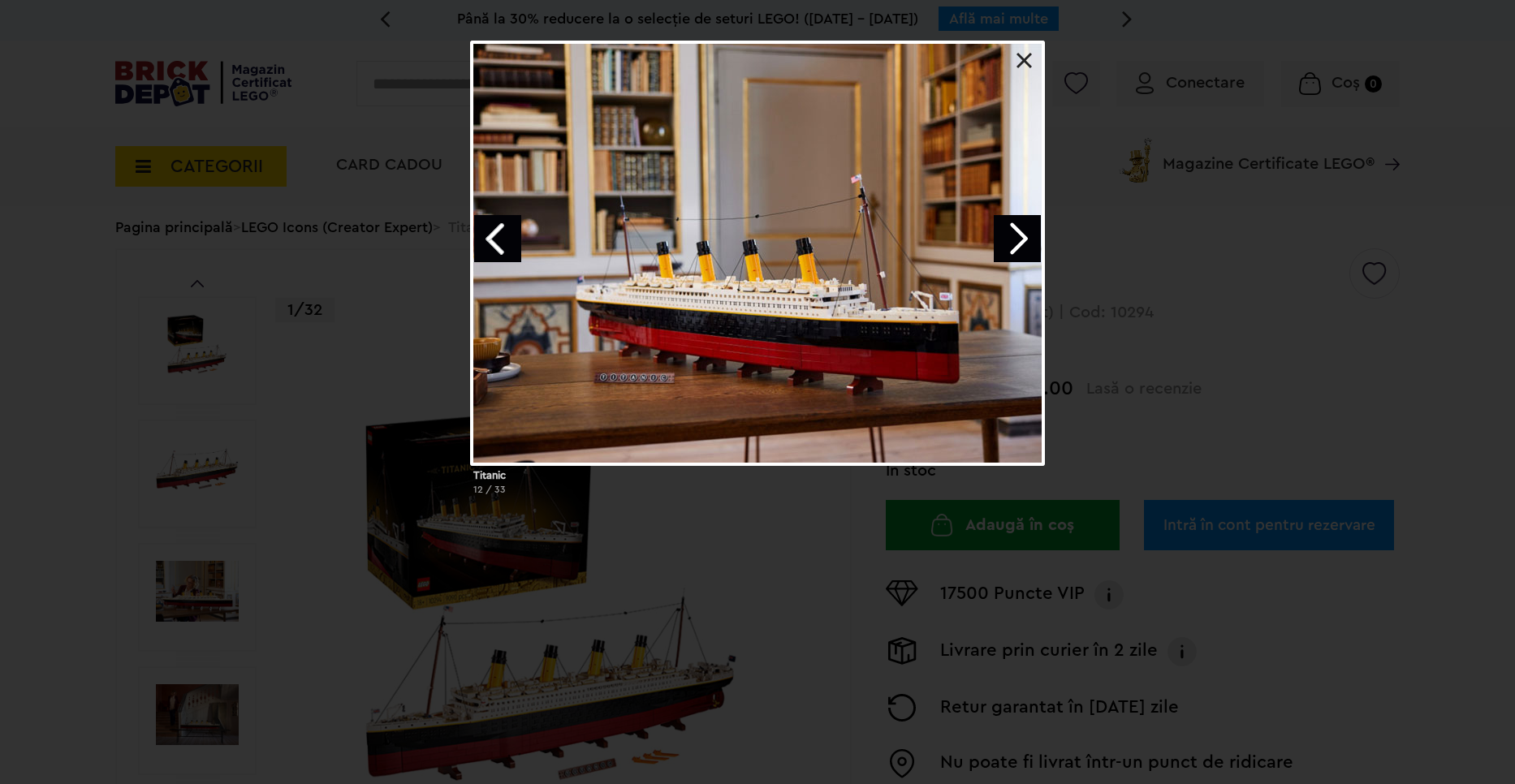click at bounding box center (1017, 239) 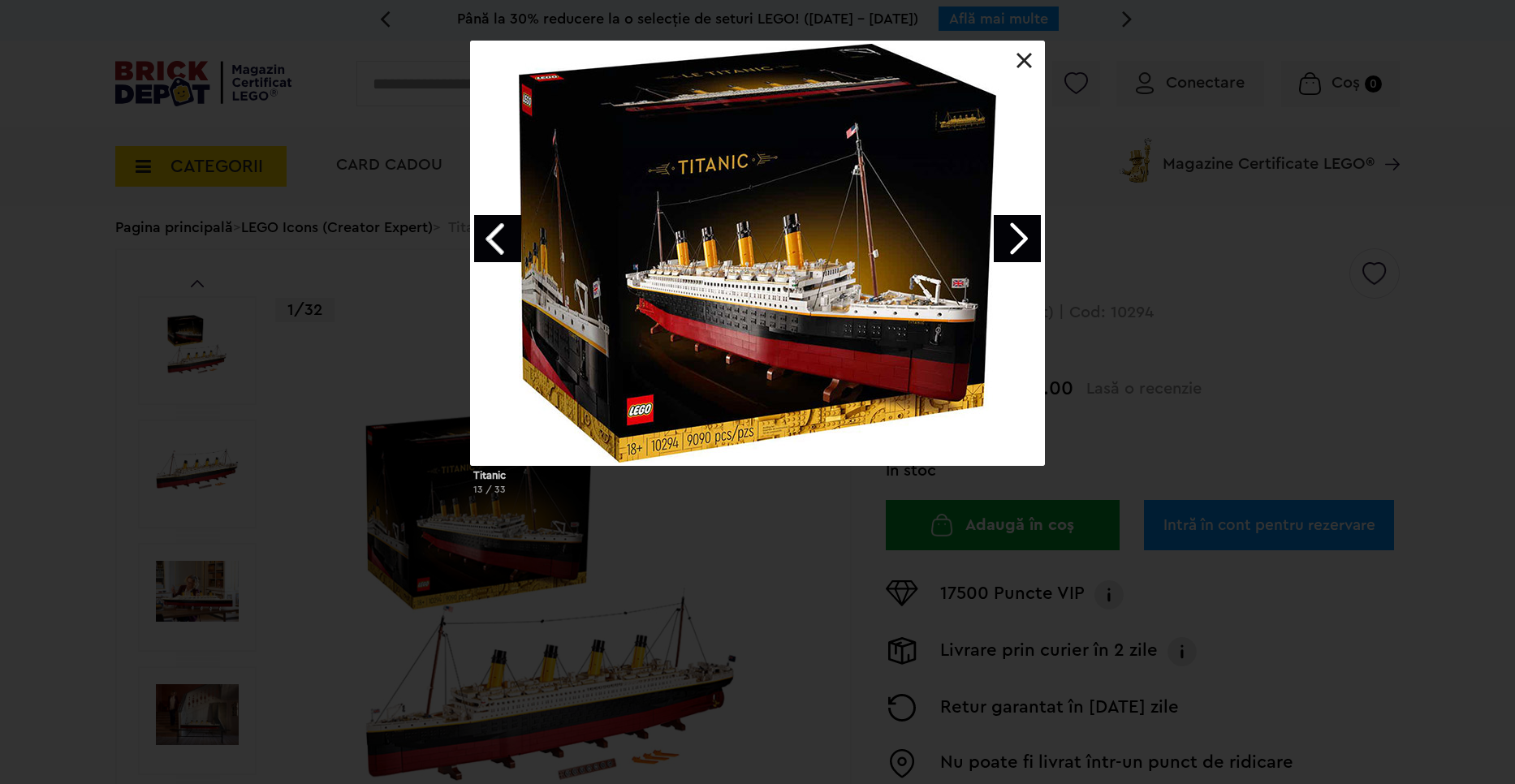click at bounding box center (1017, 239) 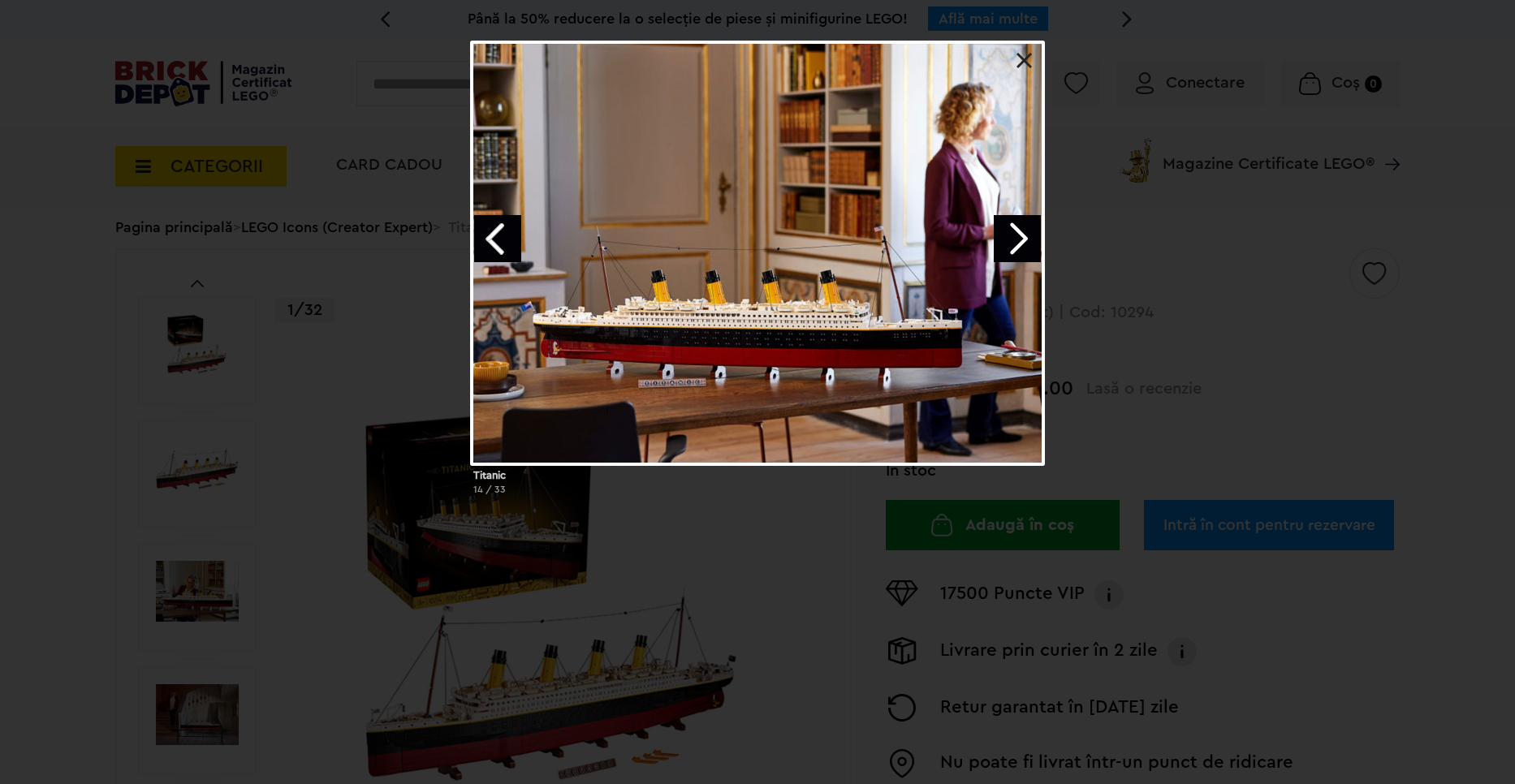 click at bounding box center [1017, 239] 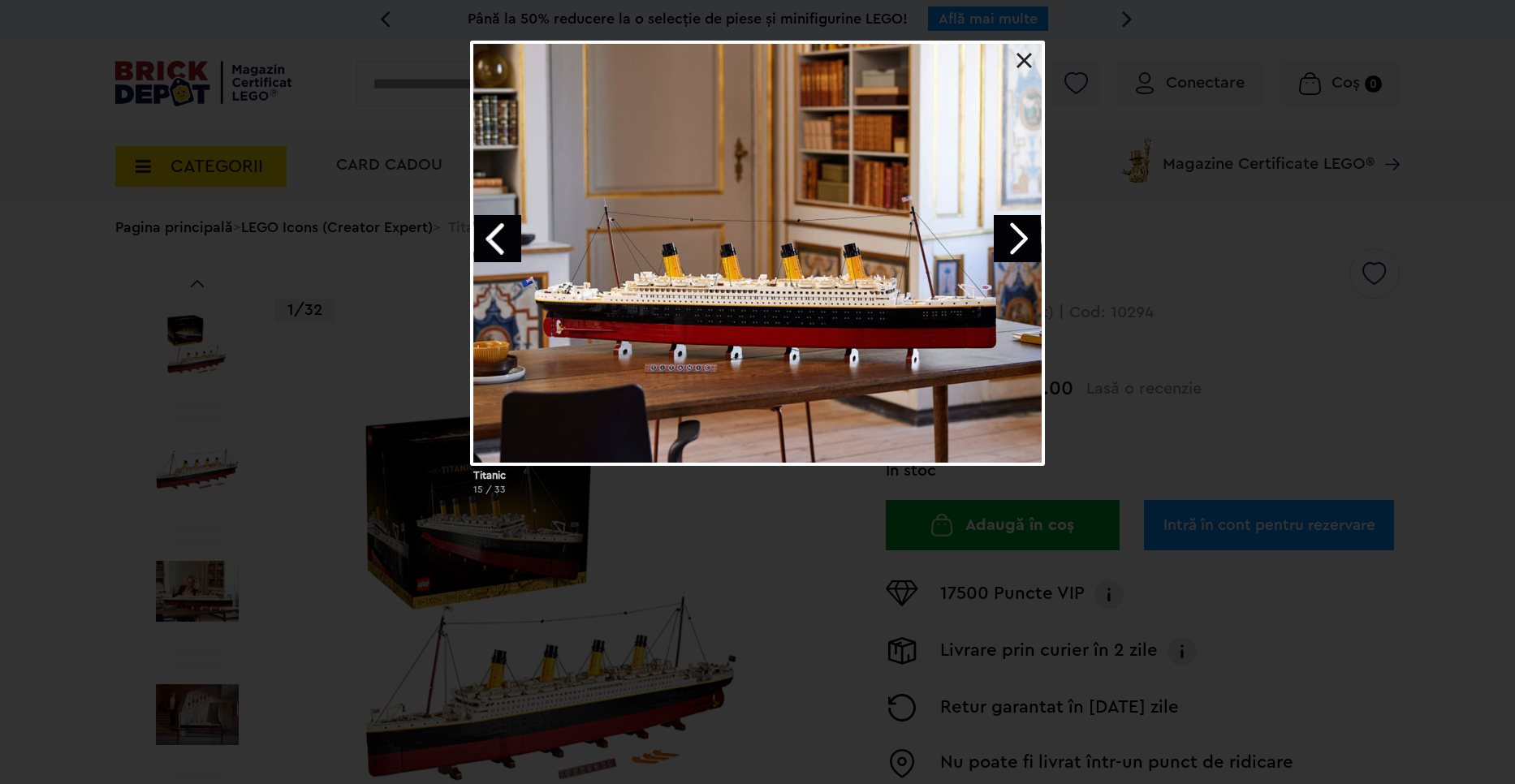 click on "Titanic 15 / 33" at bounding box center [758, 274] 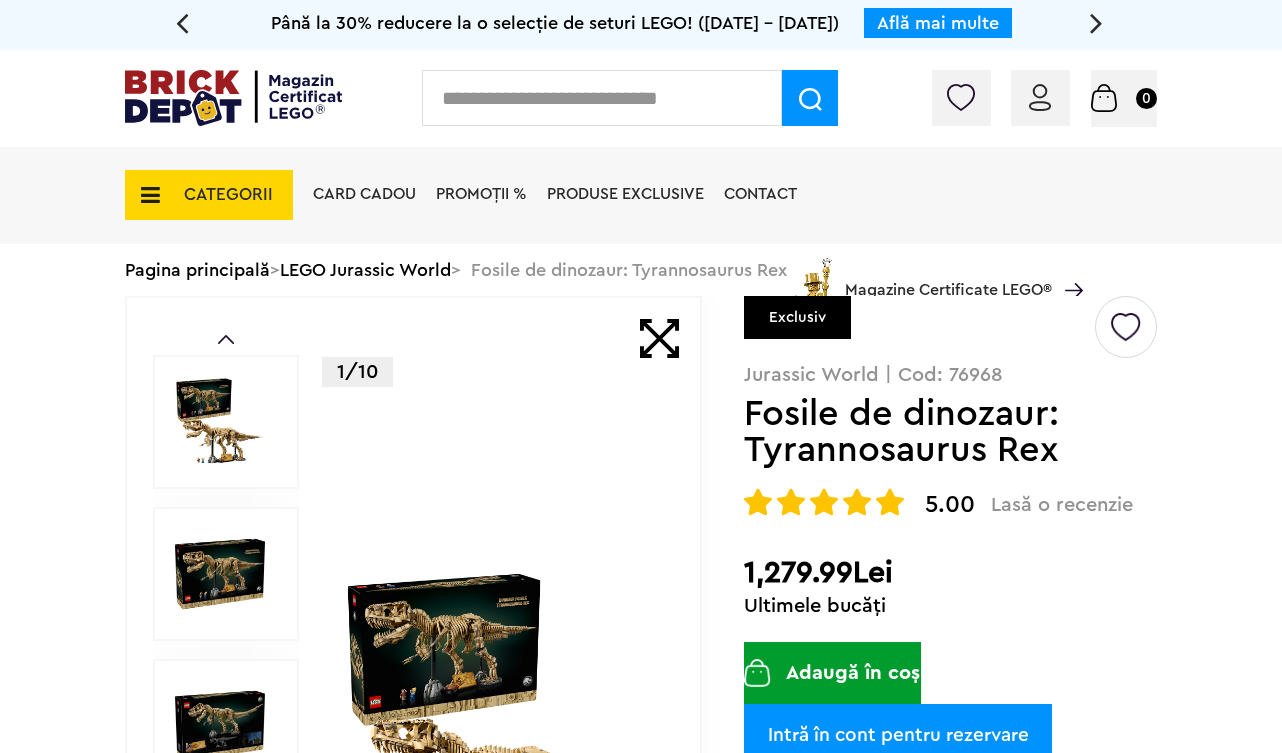 scroll, scrollTop: 0, scrollLeft: 0, axis: both 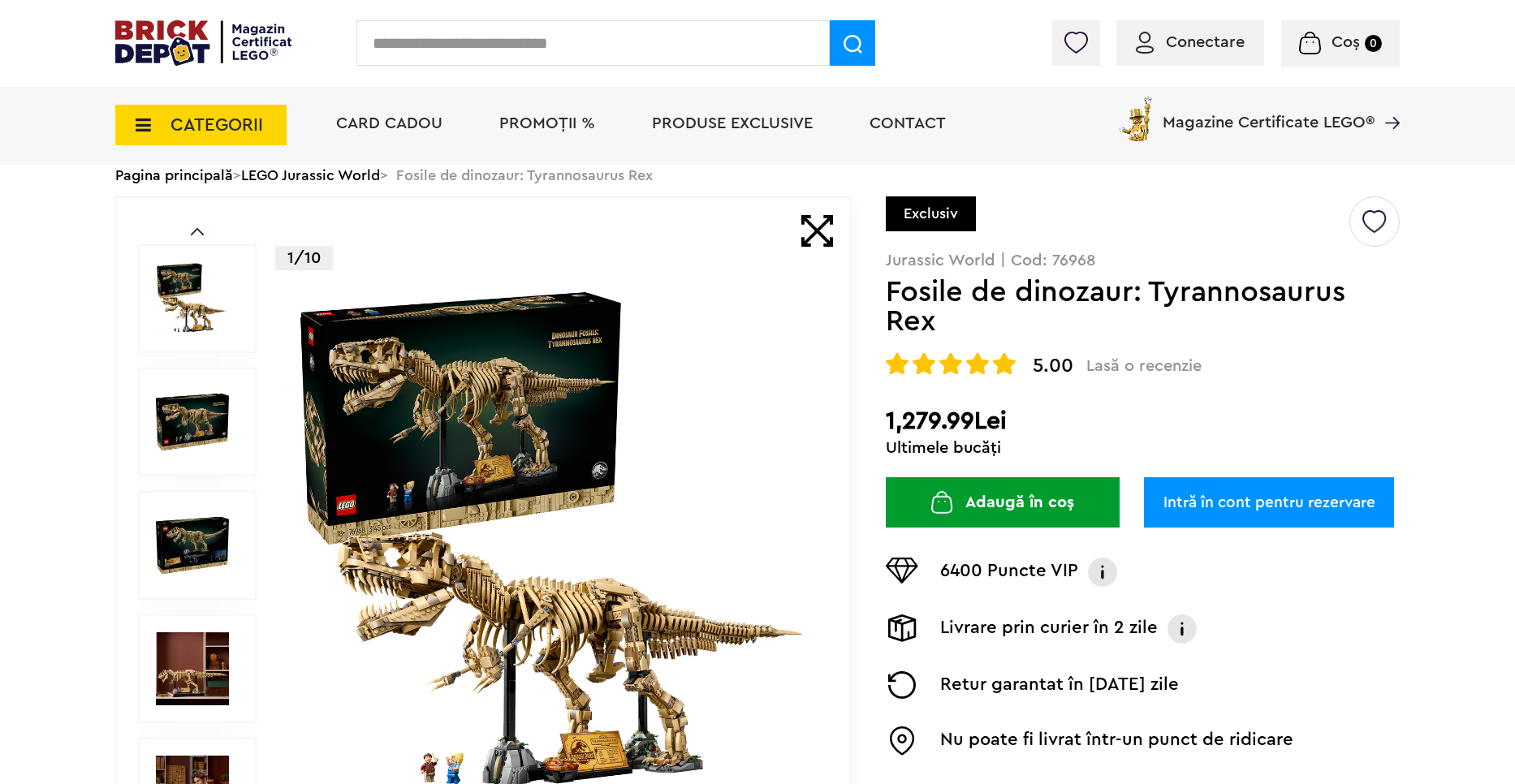 click at bounding box center (554, 545) 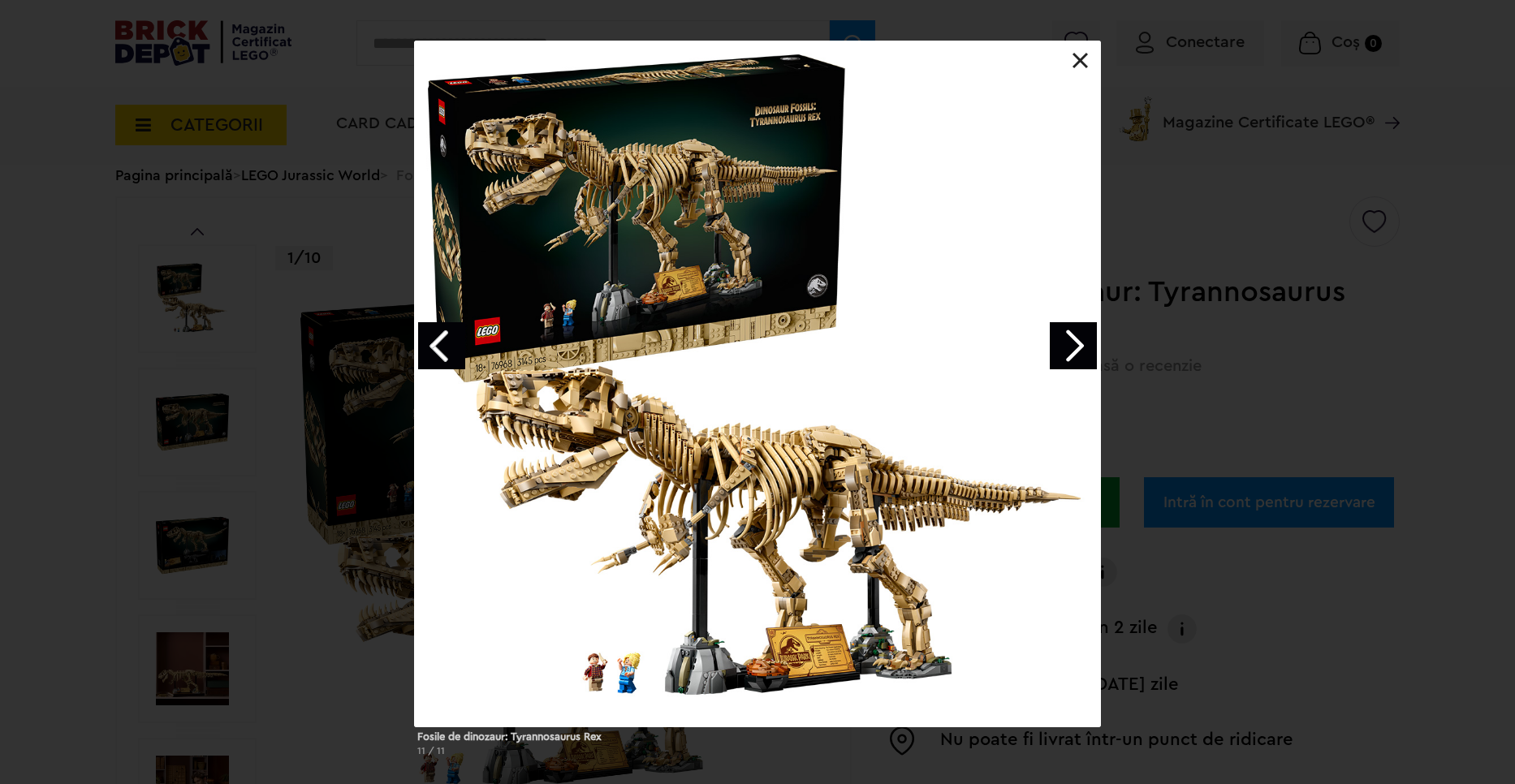 click at bounding box center (758, 384) 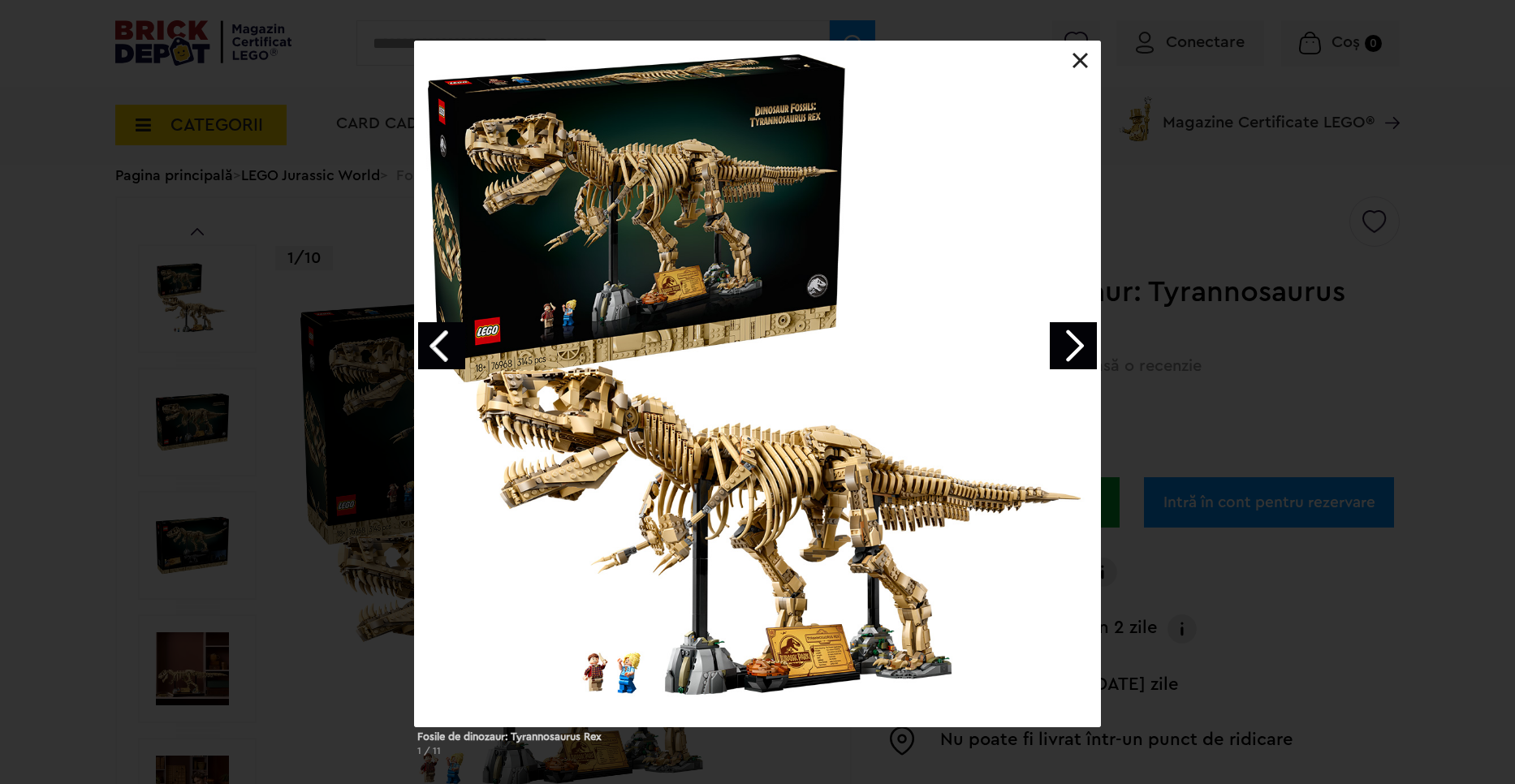 click at bounding box center (1073, 346) 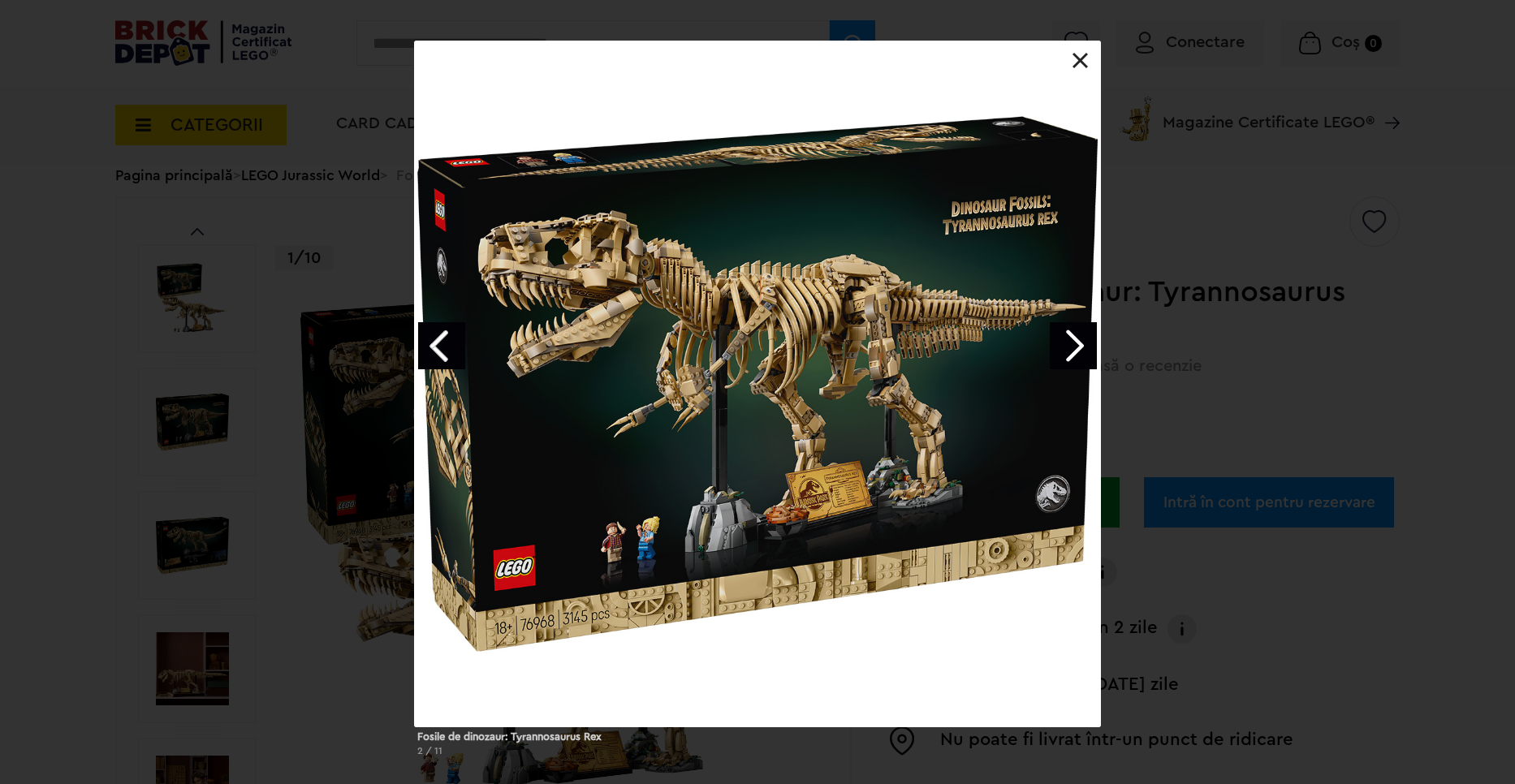 click at bounding box center (1073, 346) 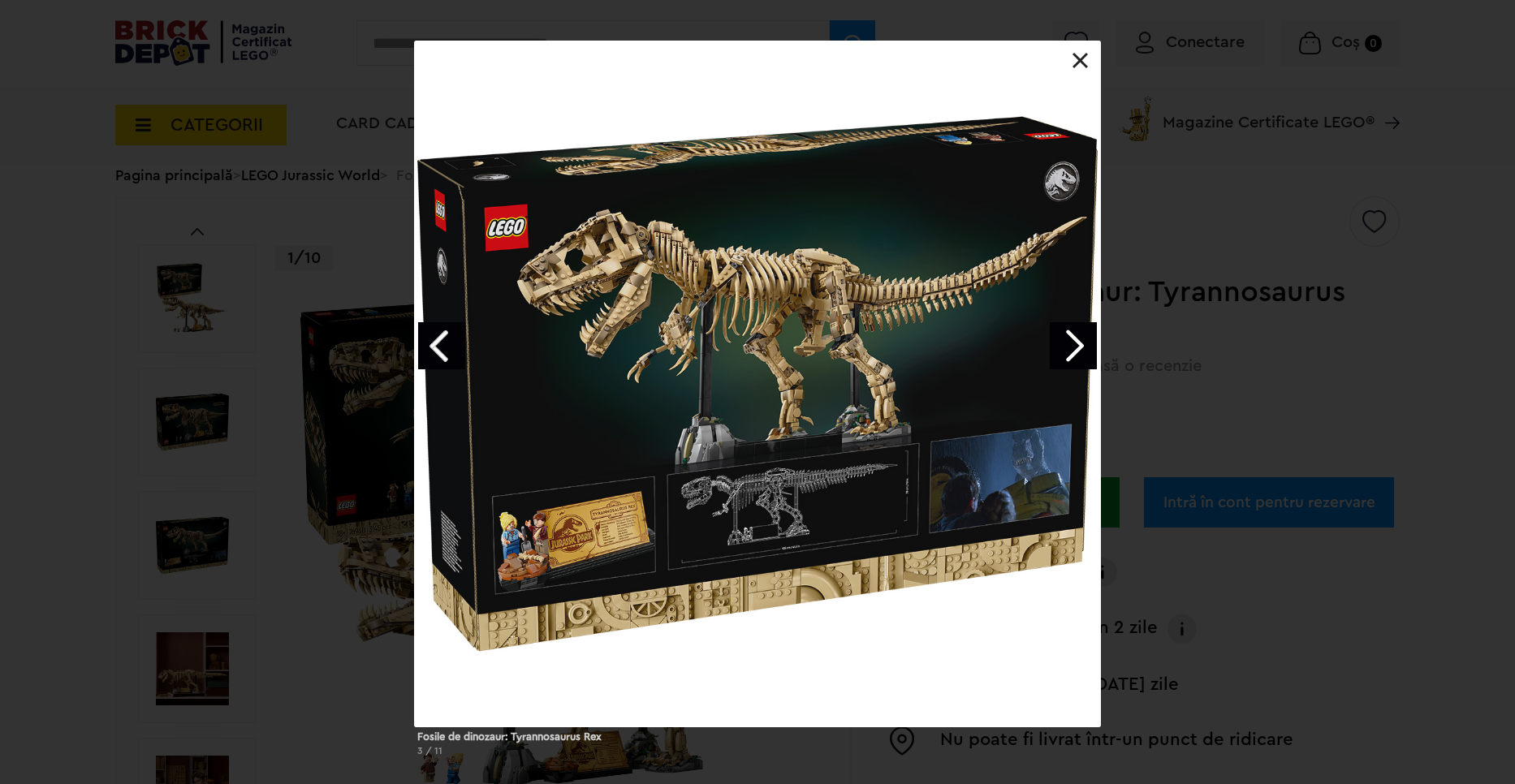 click at bounding box center (1073, 346) 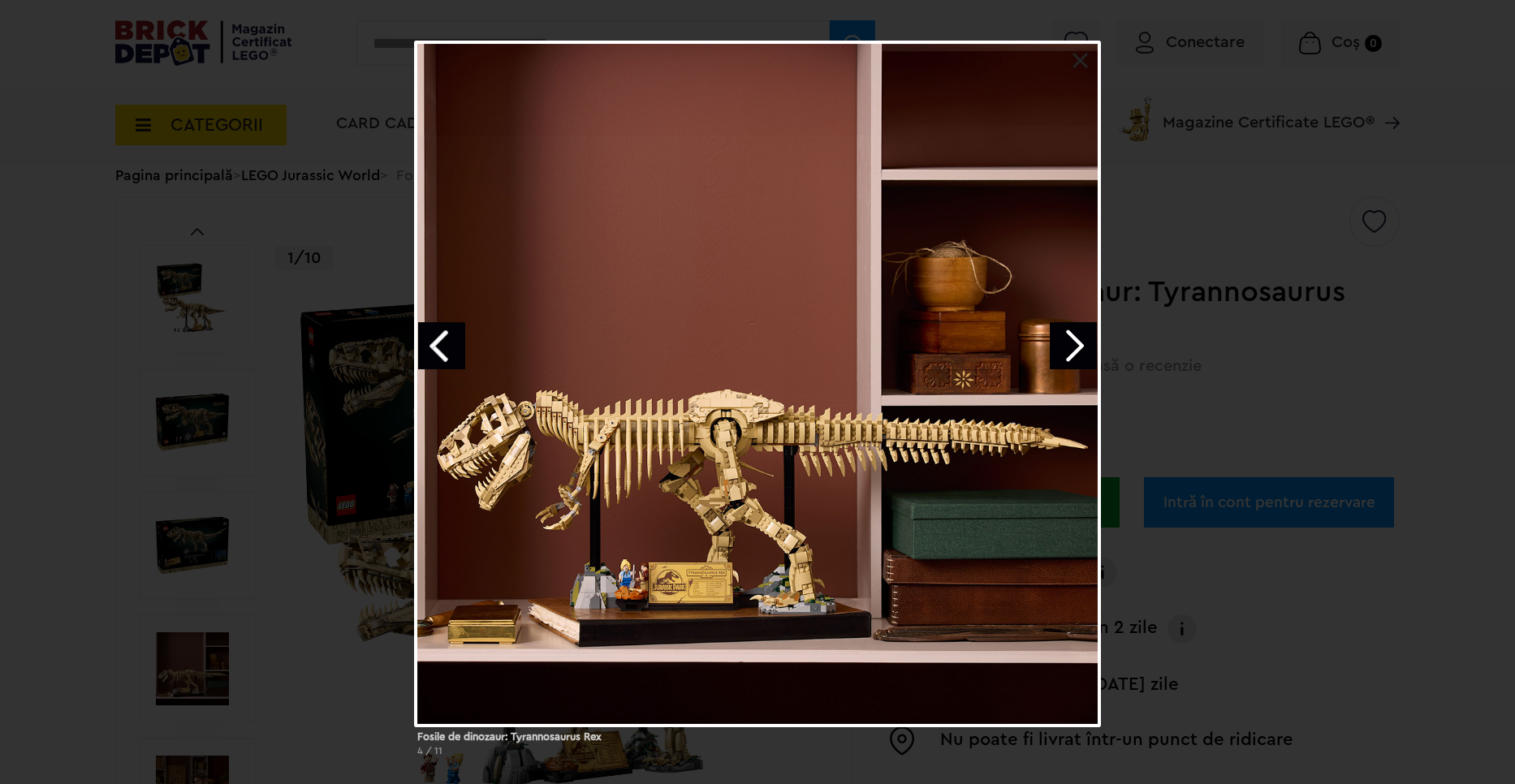 click at bounding box center [1073, 346] 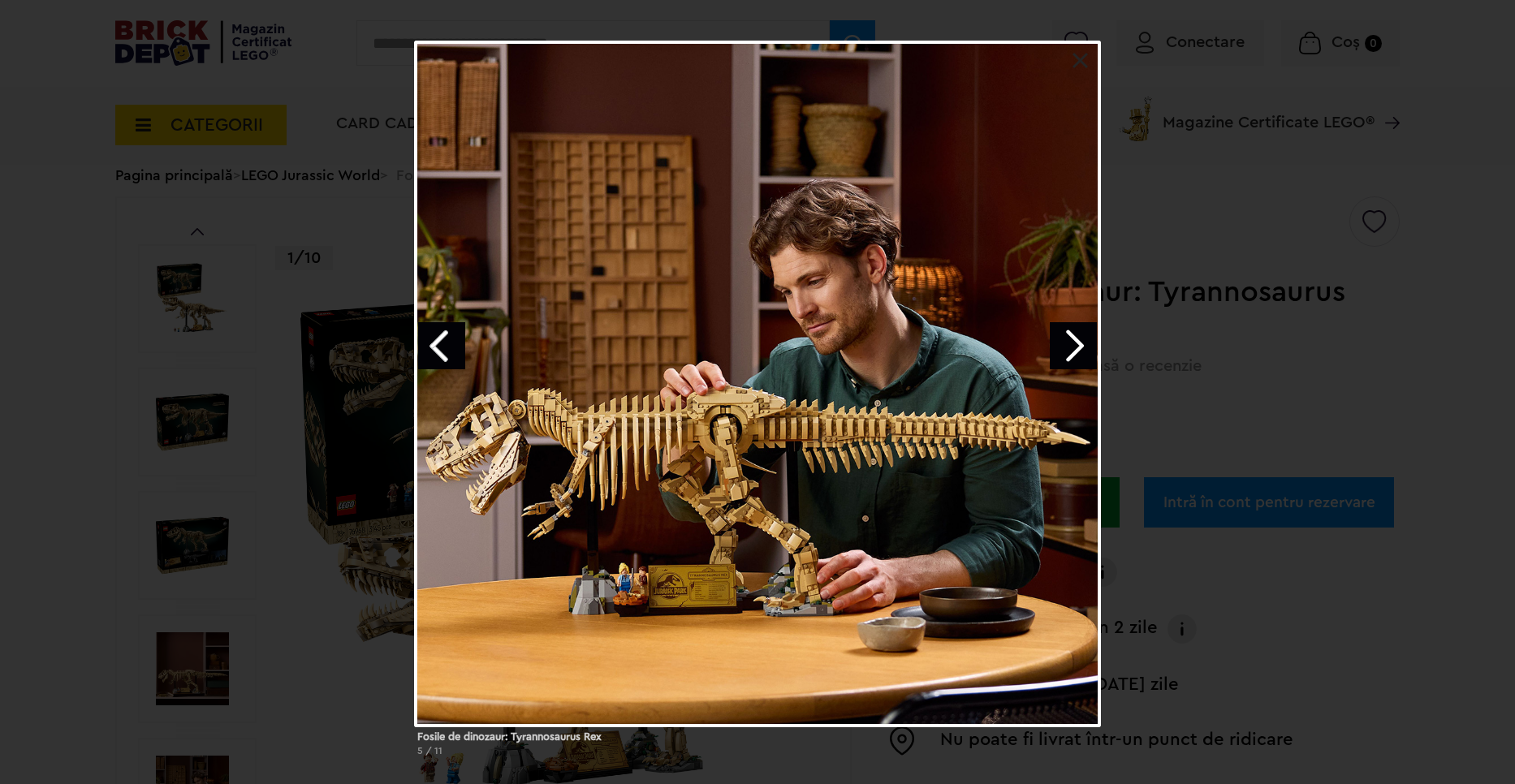 click at bounding box center (1073, 346) 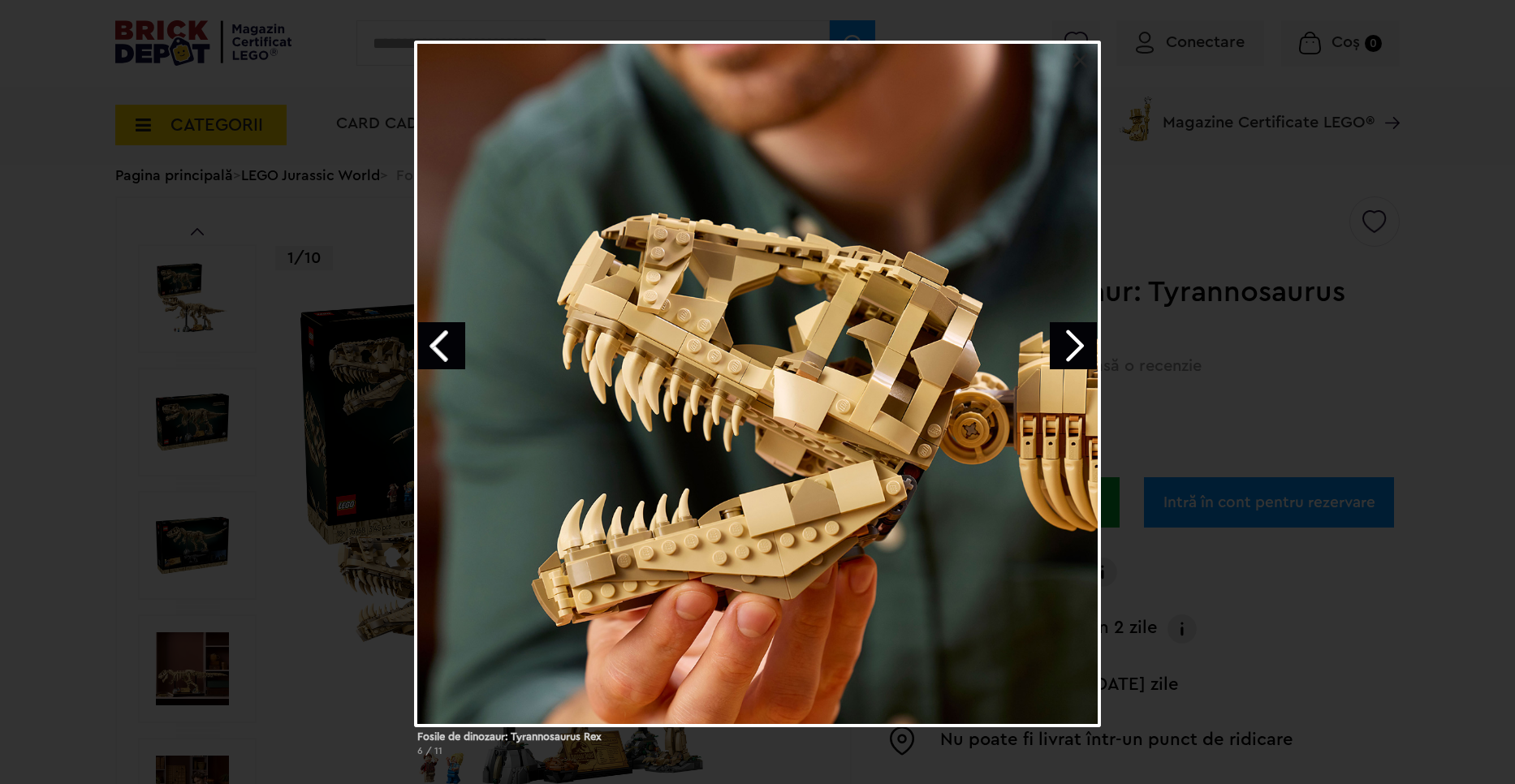 click at bounding box center [1073, 346] 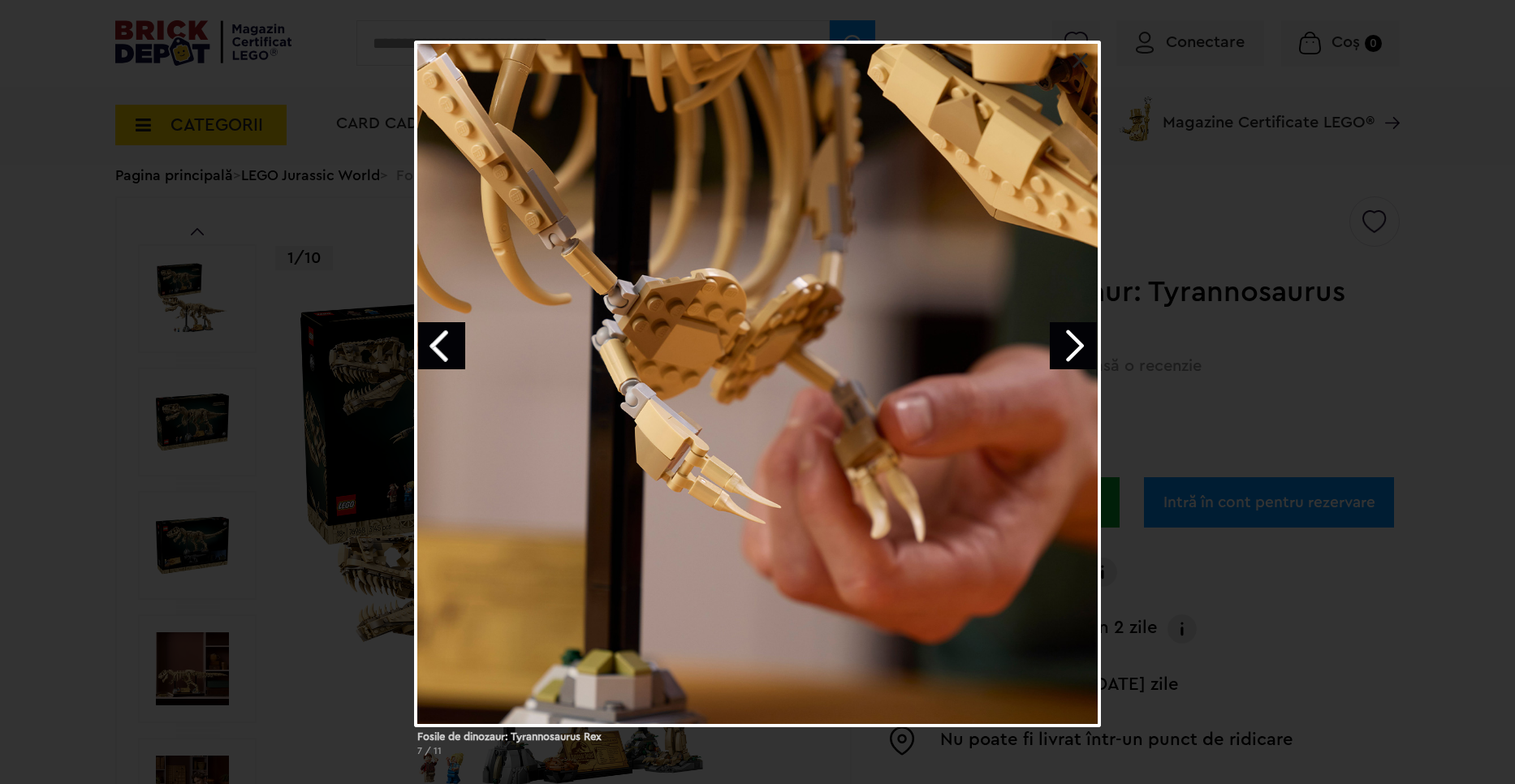 click at bounding box center [1073, 346] 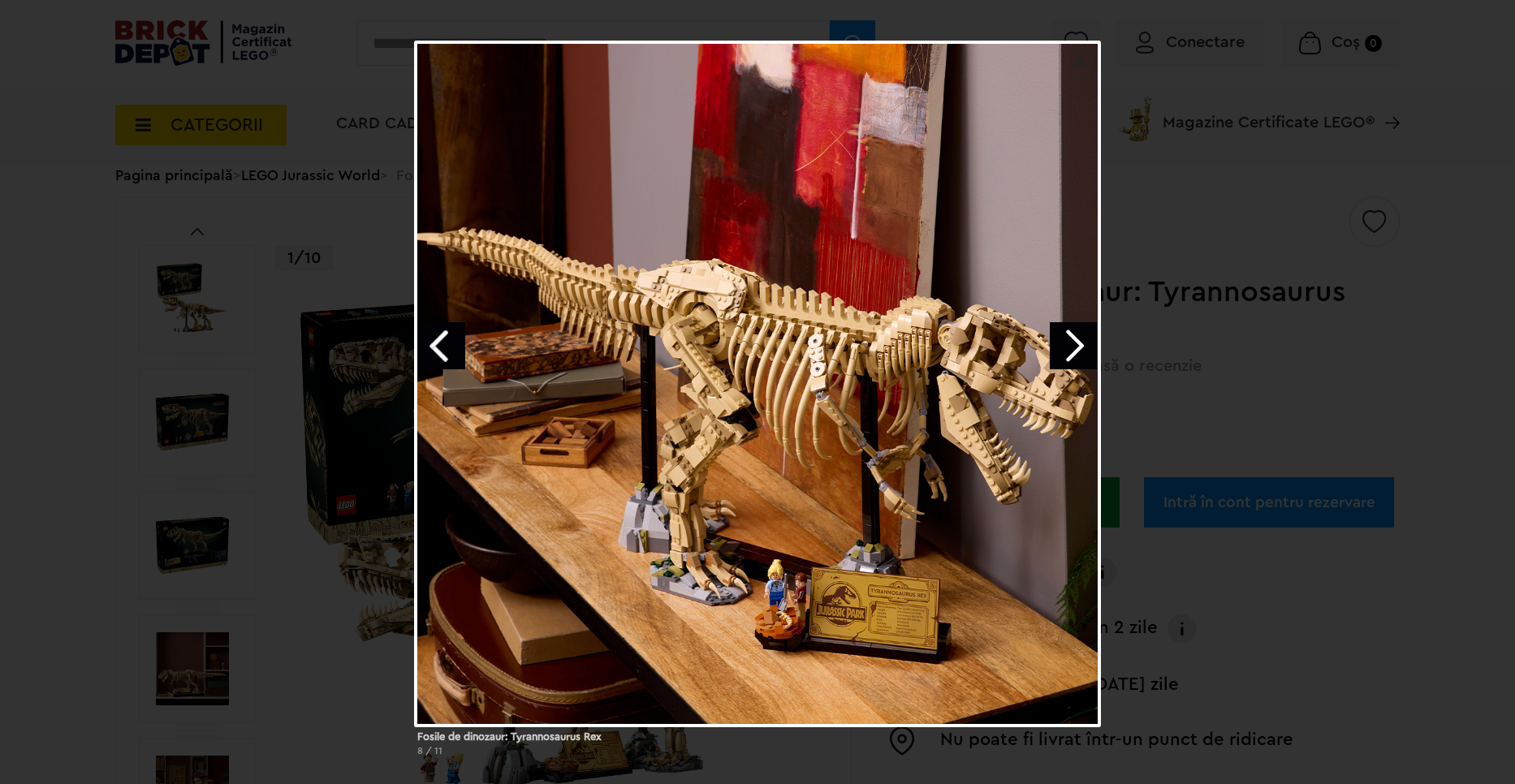 click on "Fosile de dinozaur: Tyrannosaurus Rex 8 / 11" at bounding box center (758, 405) 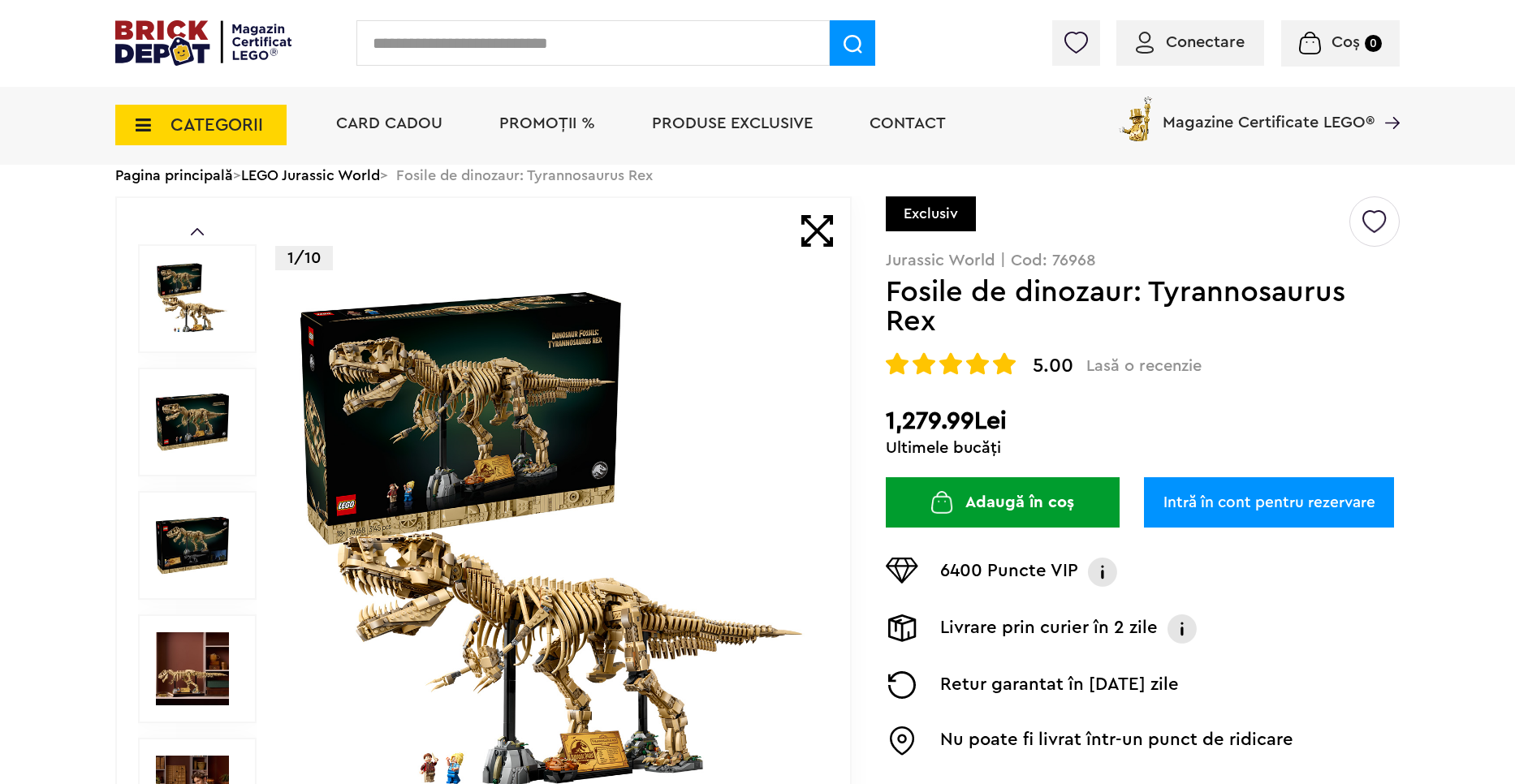 click at bounding box center (554, 545) 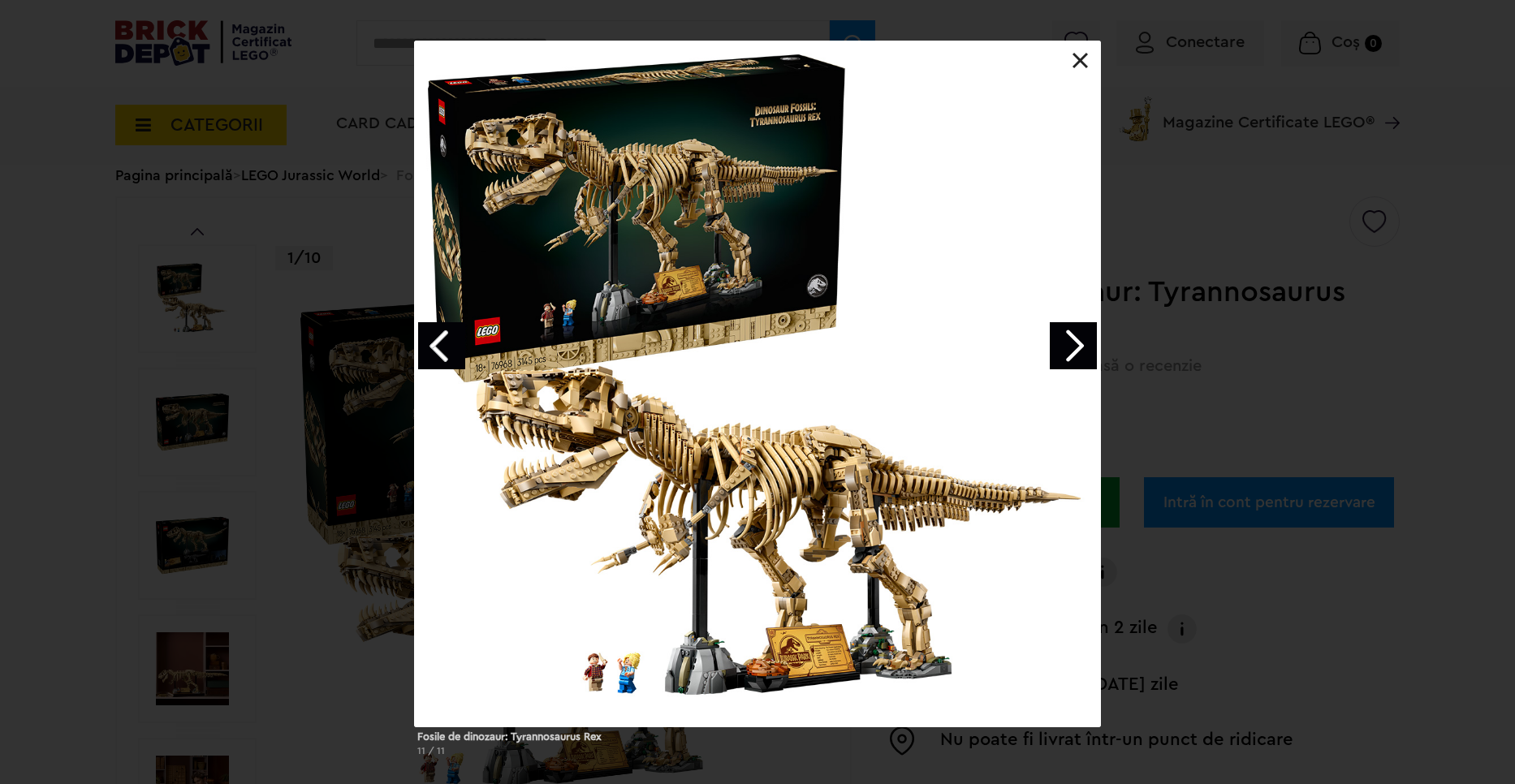 click at bounding box center (1073, 346) 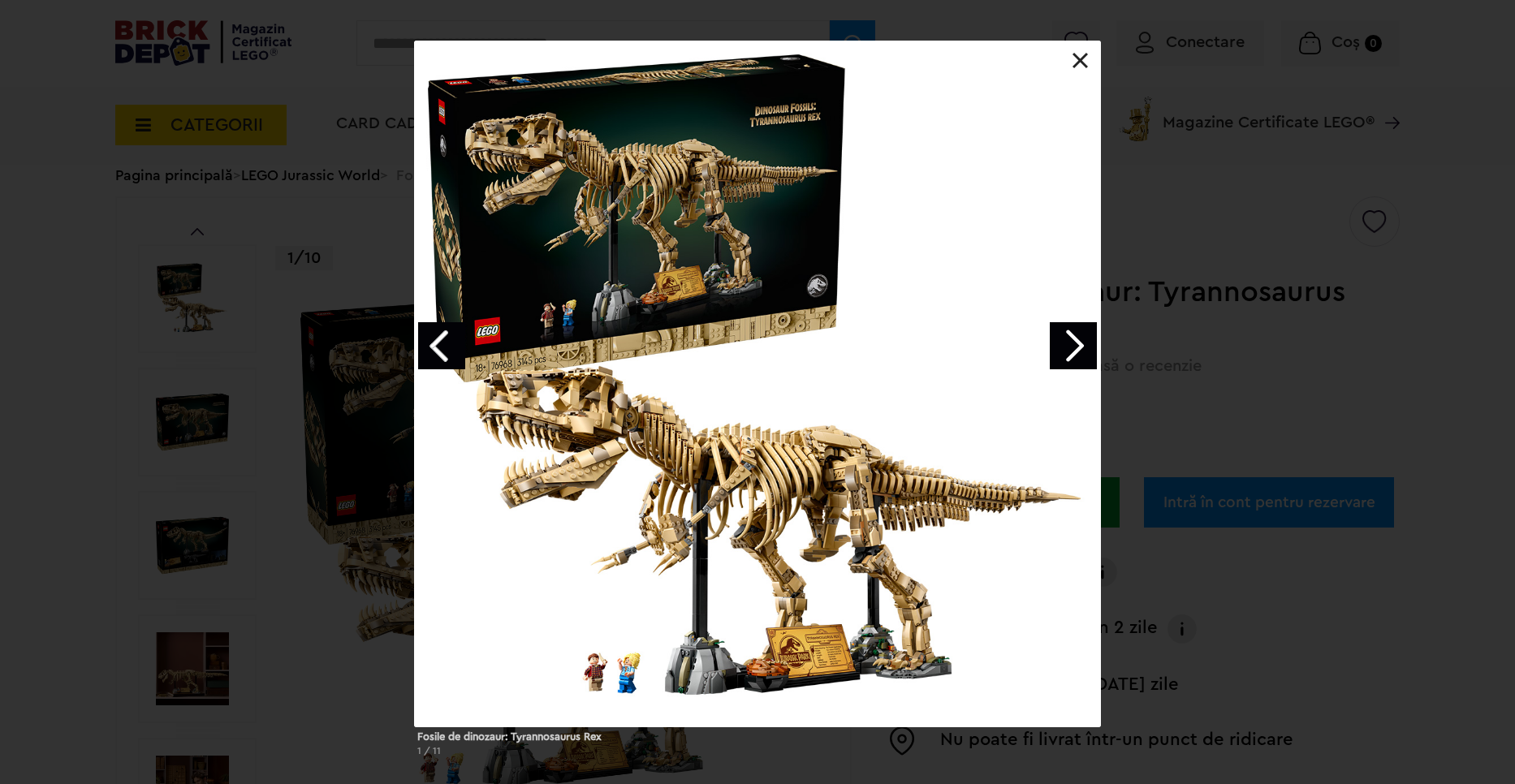 click at bounding box center (1073, 346) 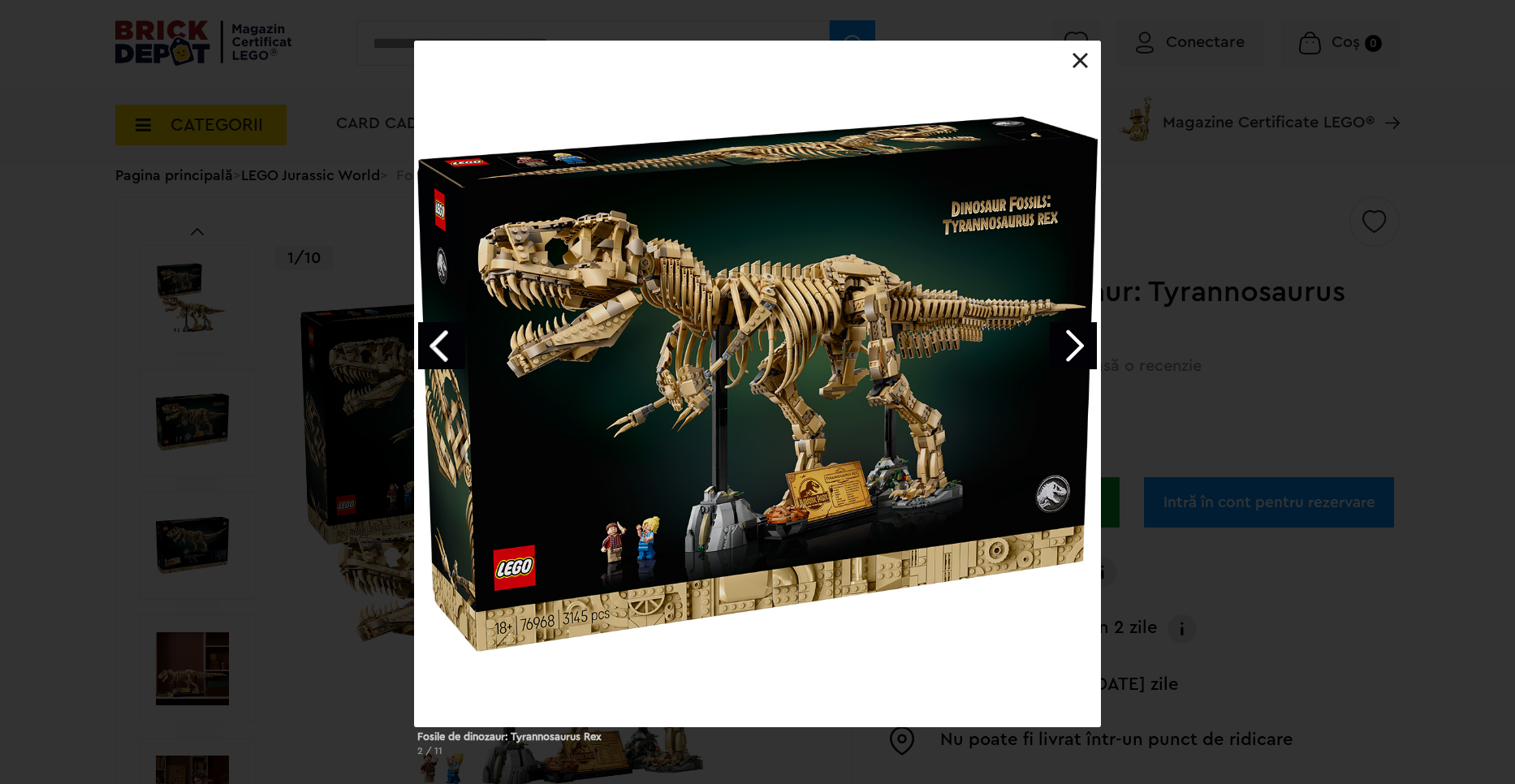 click at bounding box center (1073, 346) 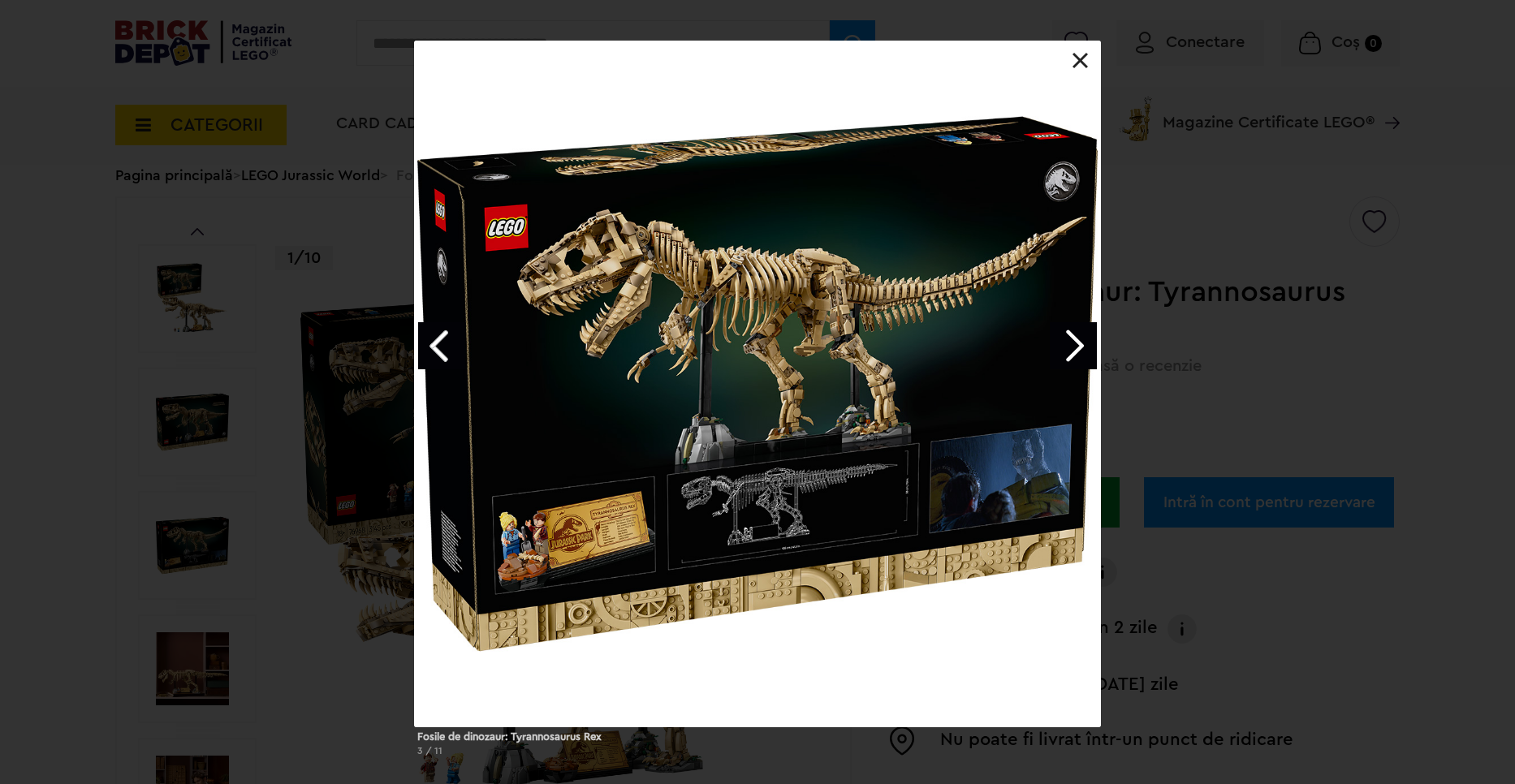 click at bounding box center (1073, 346) 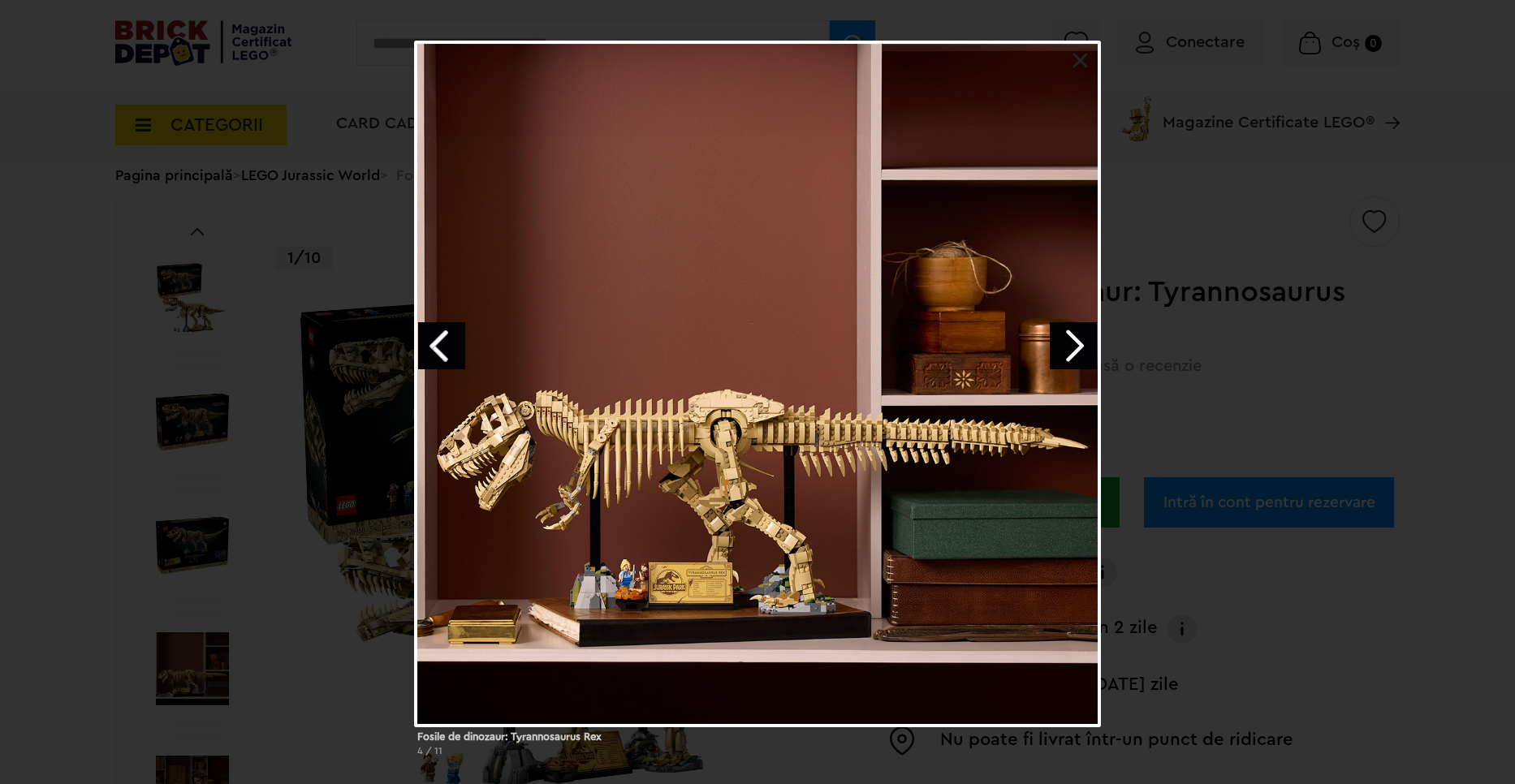 click at bounding box center (1073, 346) 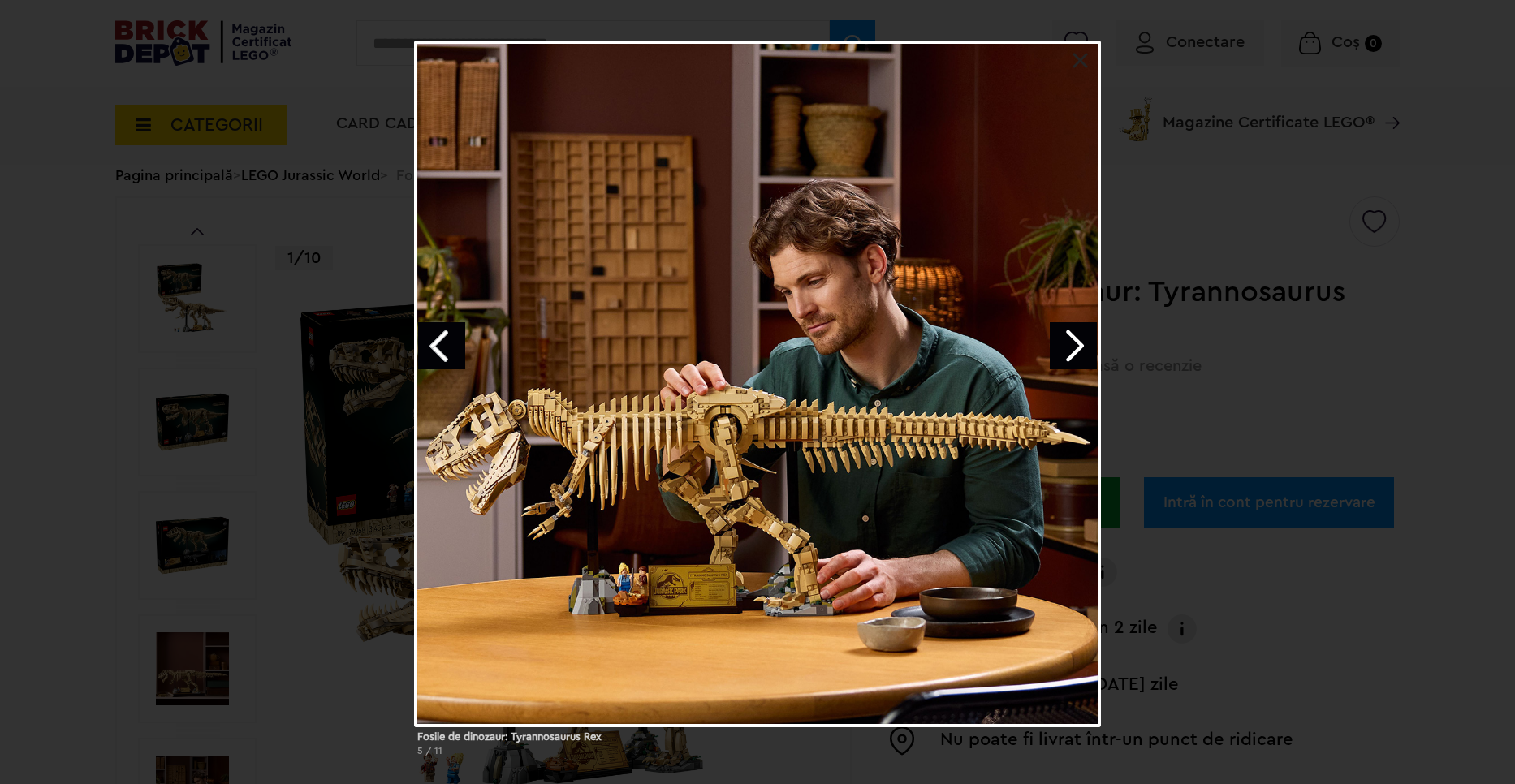 click at bounding box center [1073, 346] 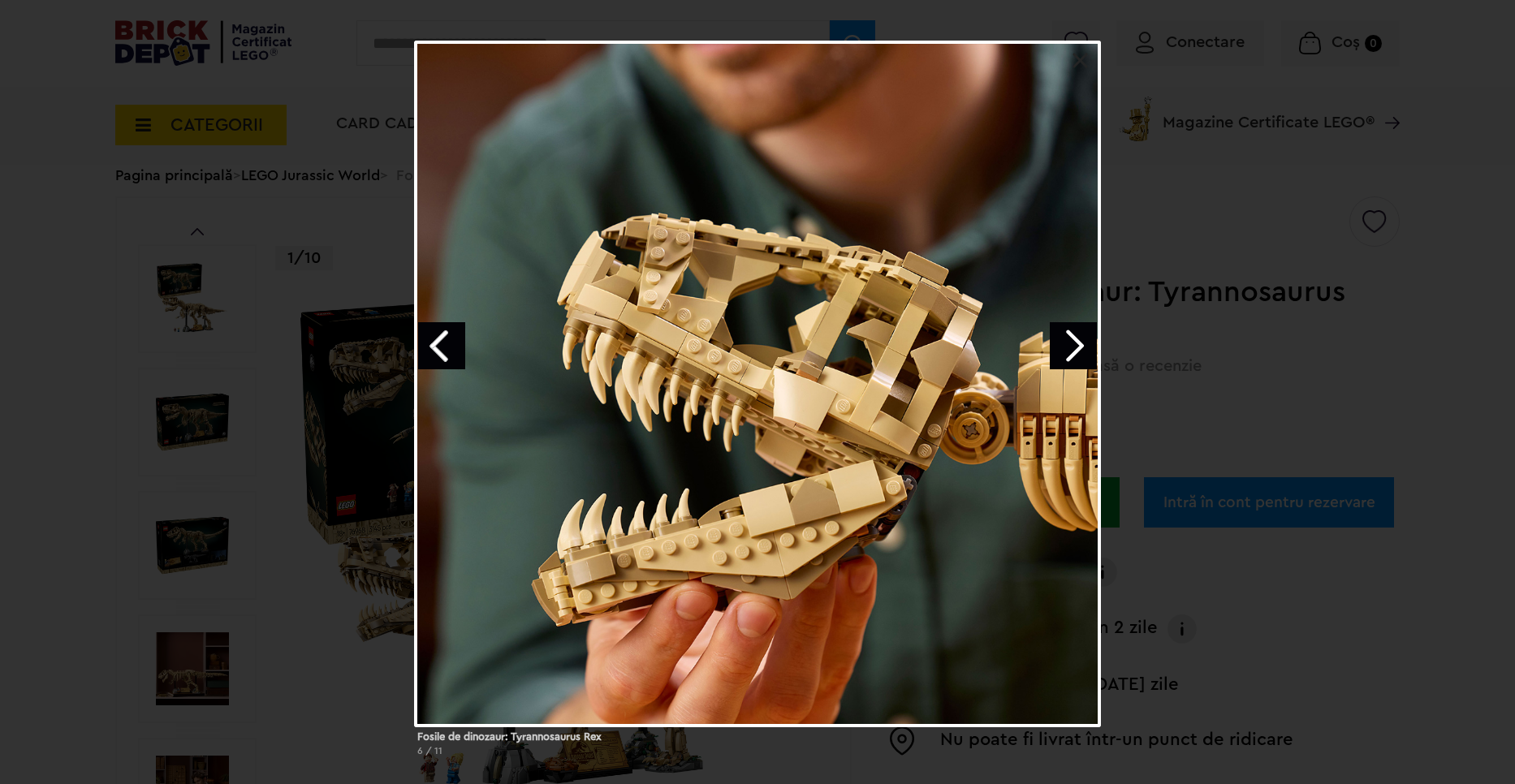 click at bounding box center (1073, 346) 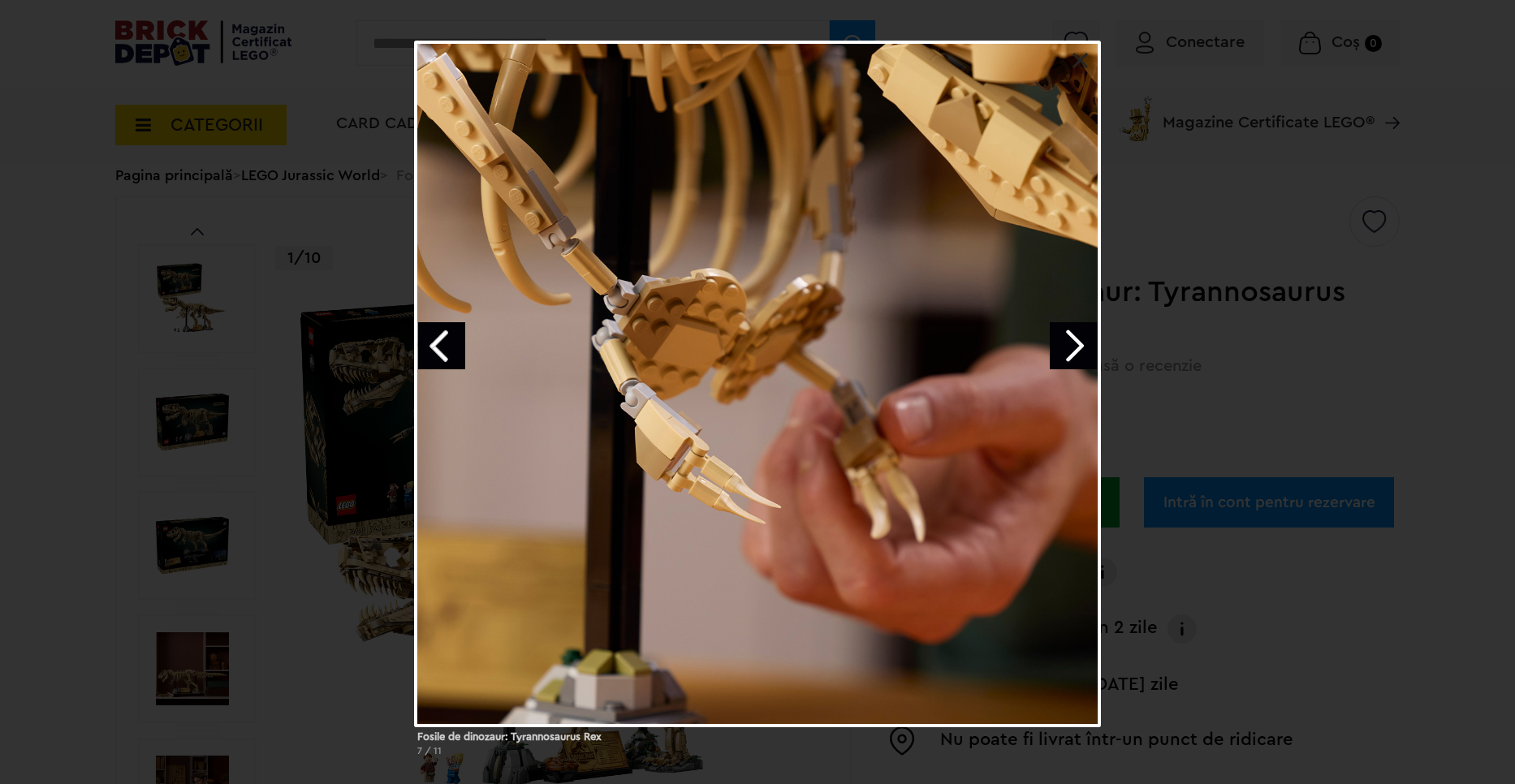 click at bounding box center (1073, 346) 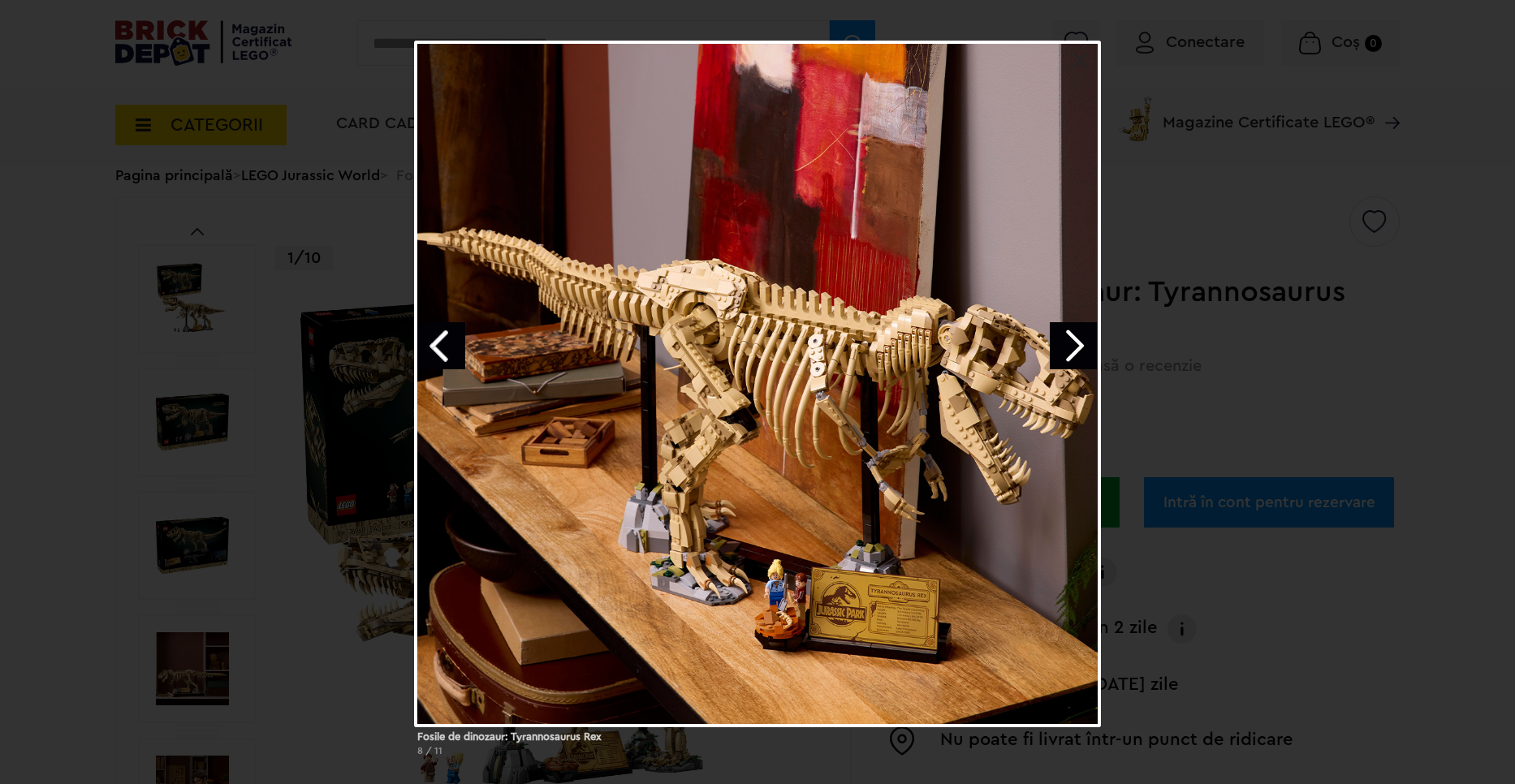 click at bounding box center (1073, 346) 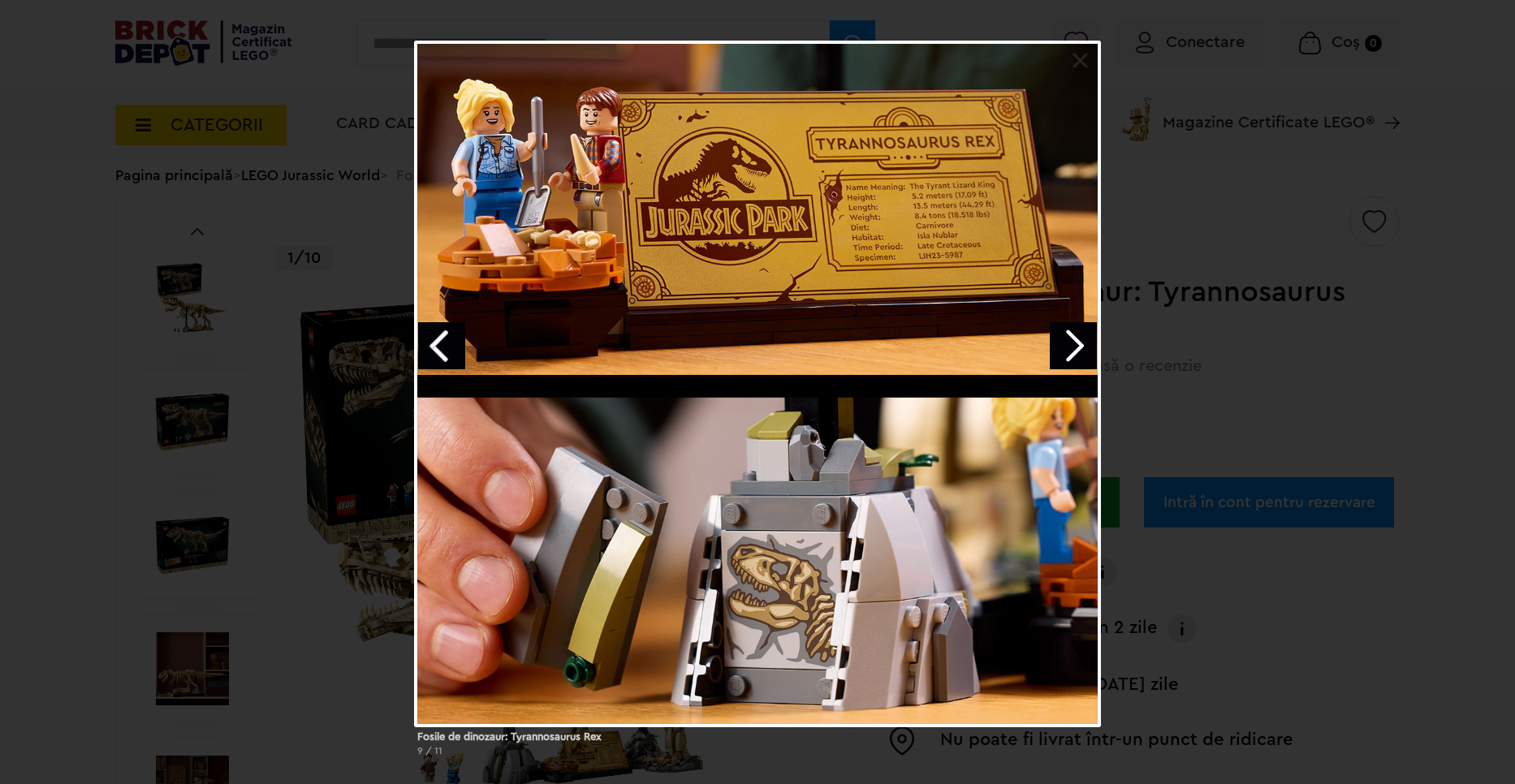 click at bounding box center [442, 346] 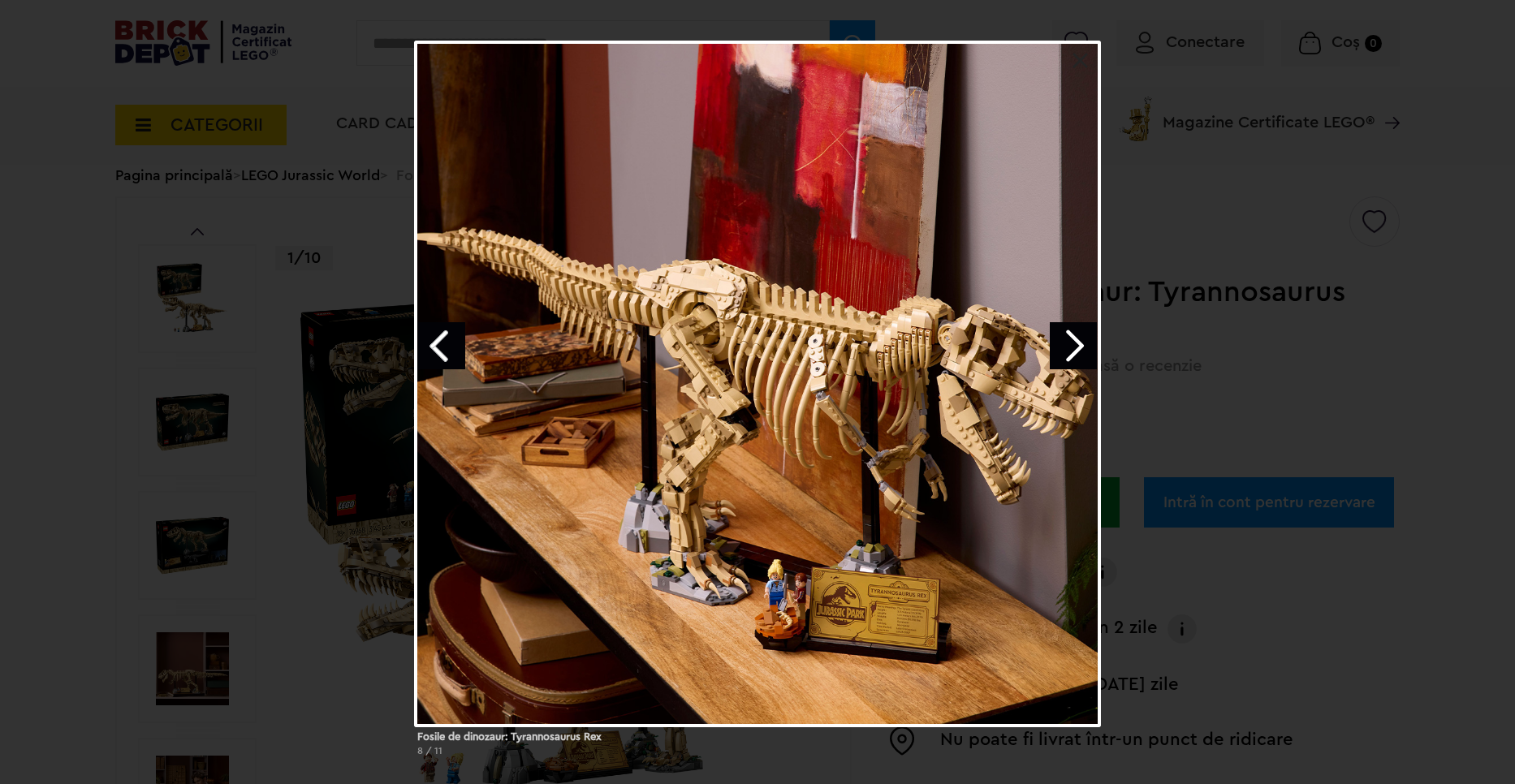 click at bounding box center (1073, 346) 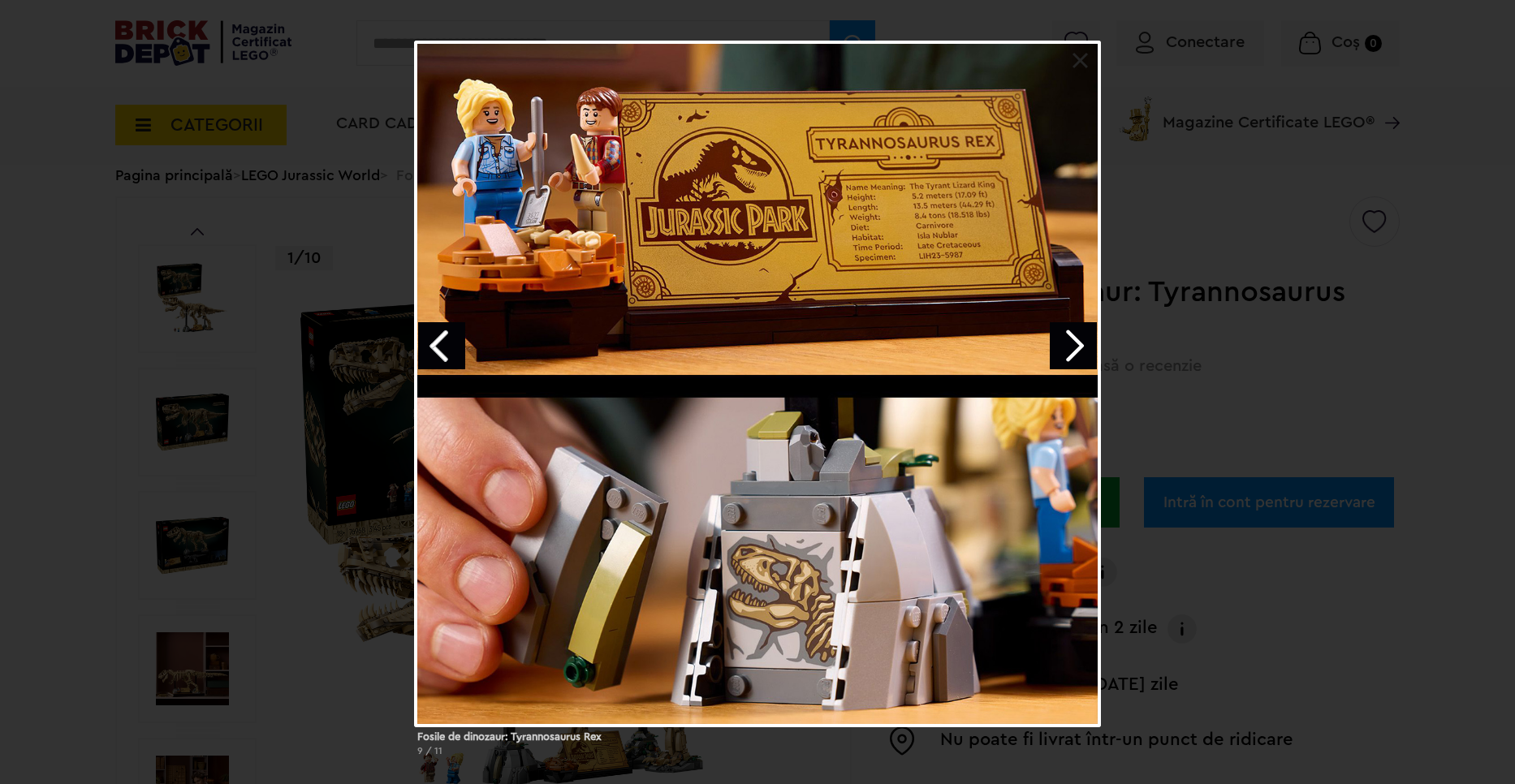 click at bounding box center [1073, 346] 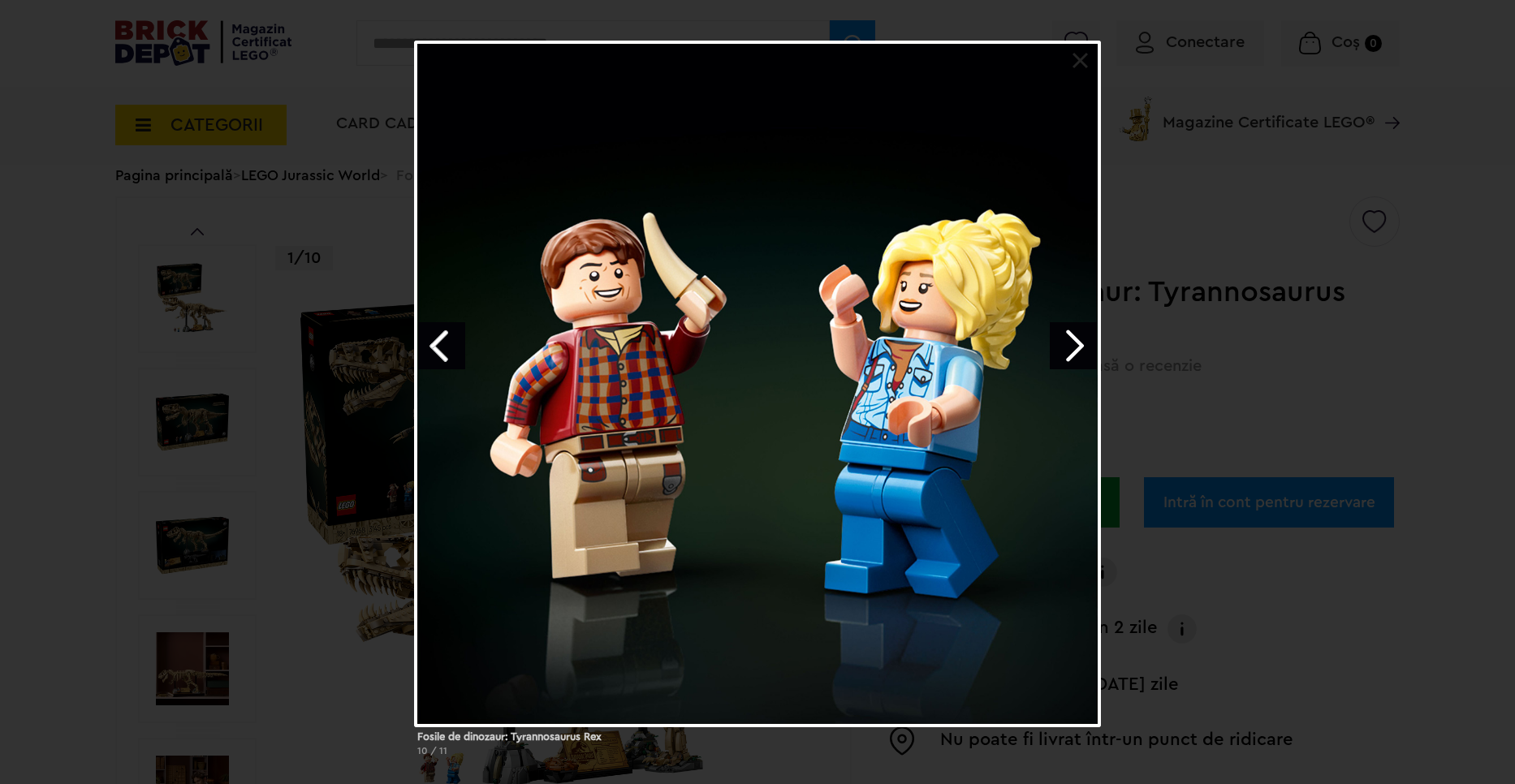 click at bounding box center (1073, 346) 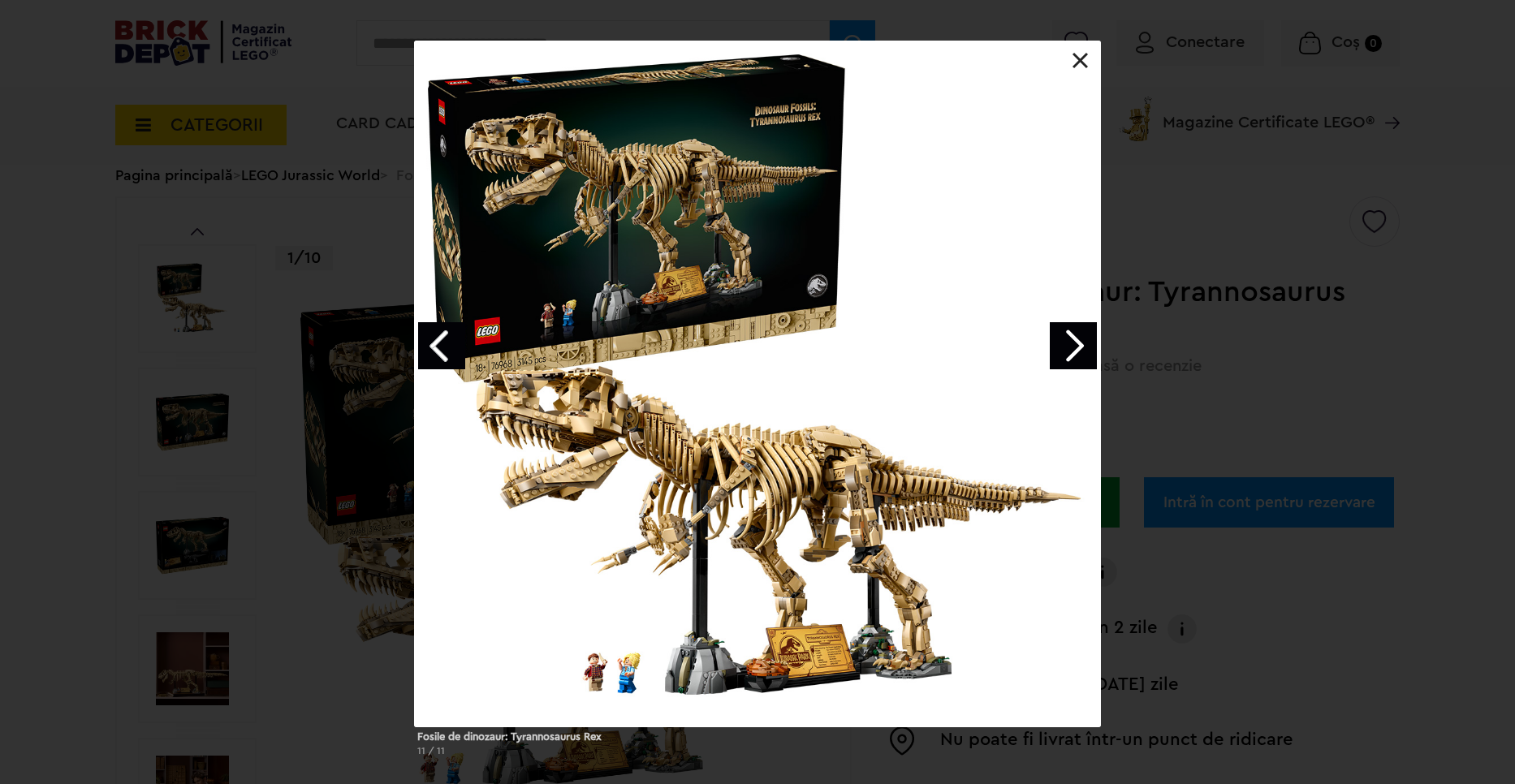 click at bounding box center (442, 346) 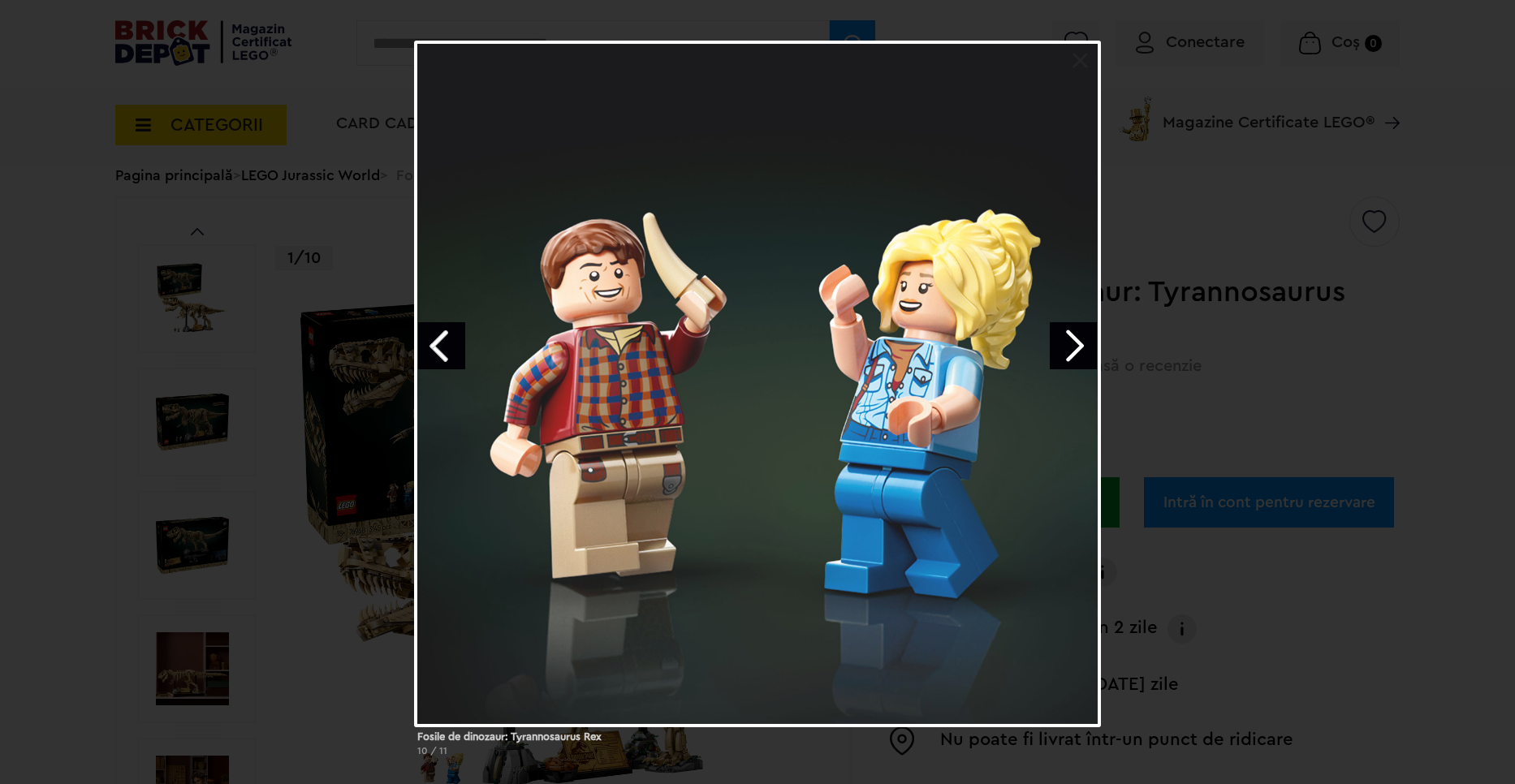 click at bounding box center (442, 346) 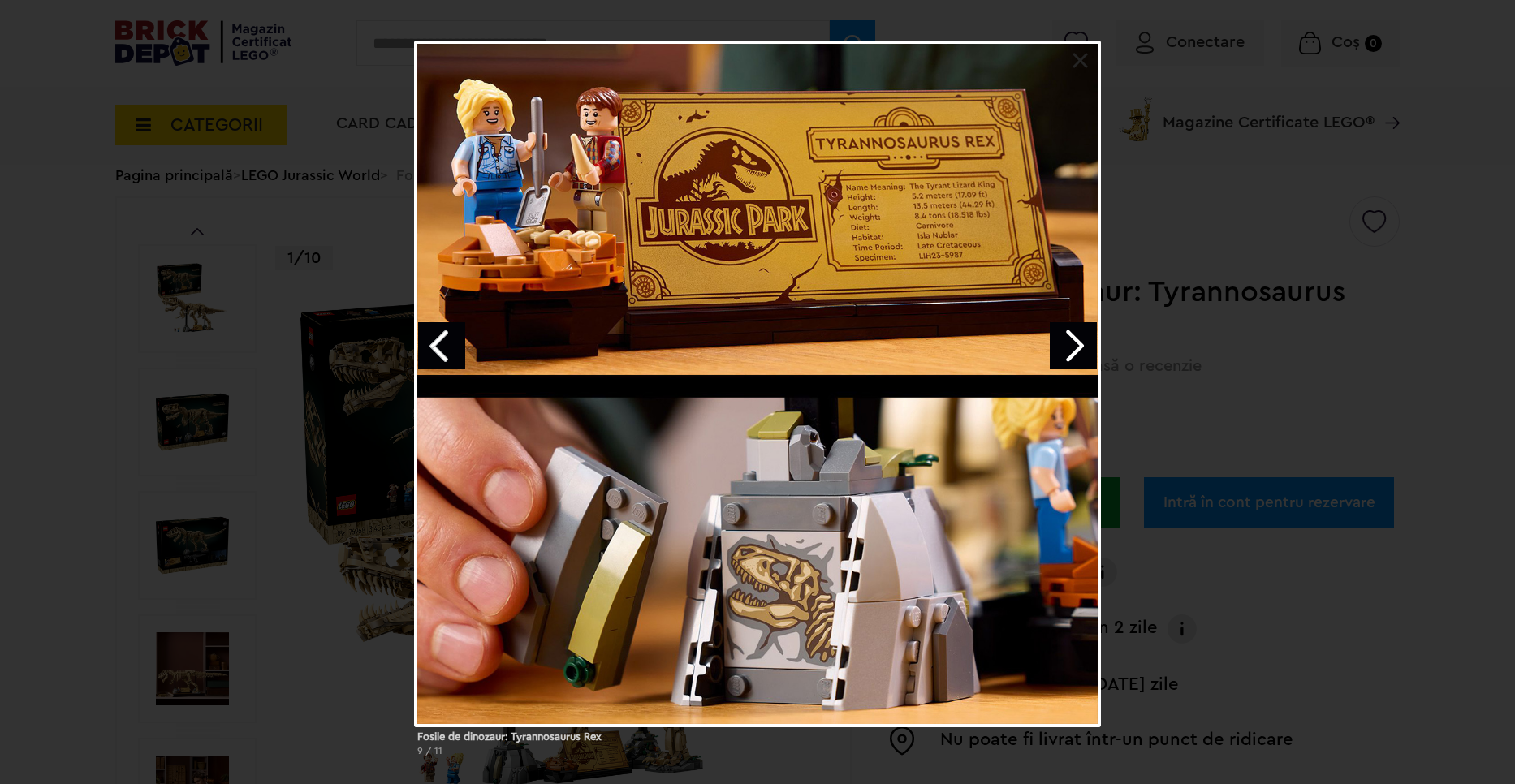 click at bounding box center (442, 346) 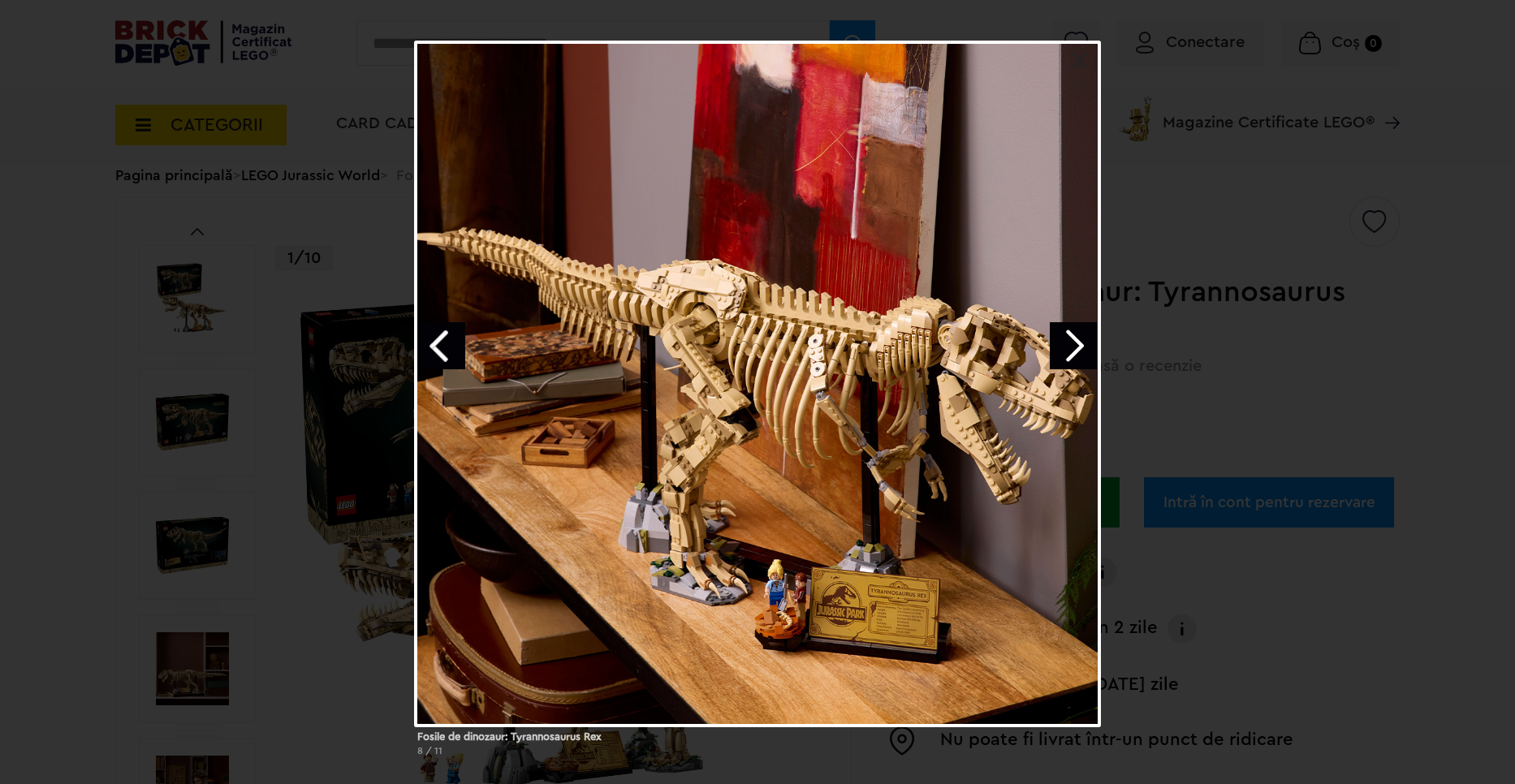 click on "Fosile de dinozaur: Tyrannosaurus Rex 8 / 11" at bounding box center [758, 405] 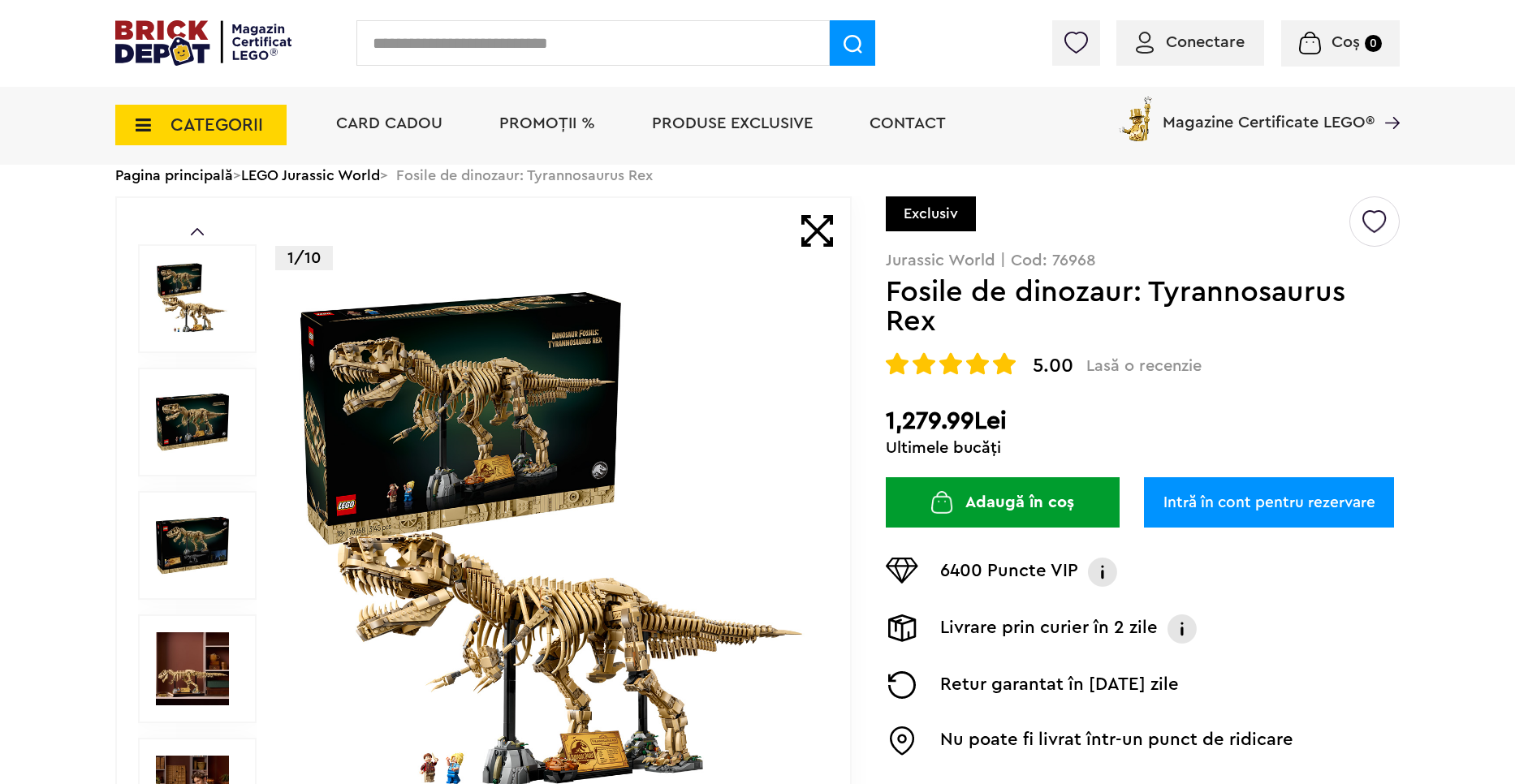 click on "Până la 30% reducere la o selecție de seturi LEGO! (30.06 - 29.07.2025) Află mai multe Cadou VIP Ninjago Battle arena la achiziții de seturi LEGO Ninjago de minim 250 lei! Află mai multe Până la 50% reducere la o selecție de piese și minifigurine LEGO! Află mai multe Cadou VIP 30683 Mașina McLaren F1 la achiziții de seturi LEGO F1 de minim 150 lei! Află mai multe Până la 30% reducere la o selecție de seturi LEGO! (30.06 - 29.07.2025) Află mai multe Cadou VIP Ninjago Battle arena la achiziții de seturi LEGO Ninjago de minim 250 lei! Află mai multe
Conectare
Coș   0
Coș Nu ai nimic în coș Conectare Descoperă noutățile
CATEGORII
Jucării LEGO" at bounding box center (758, 2540) 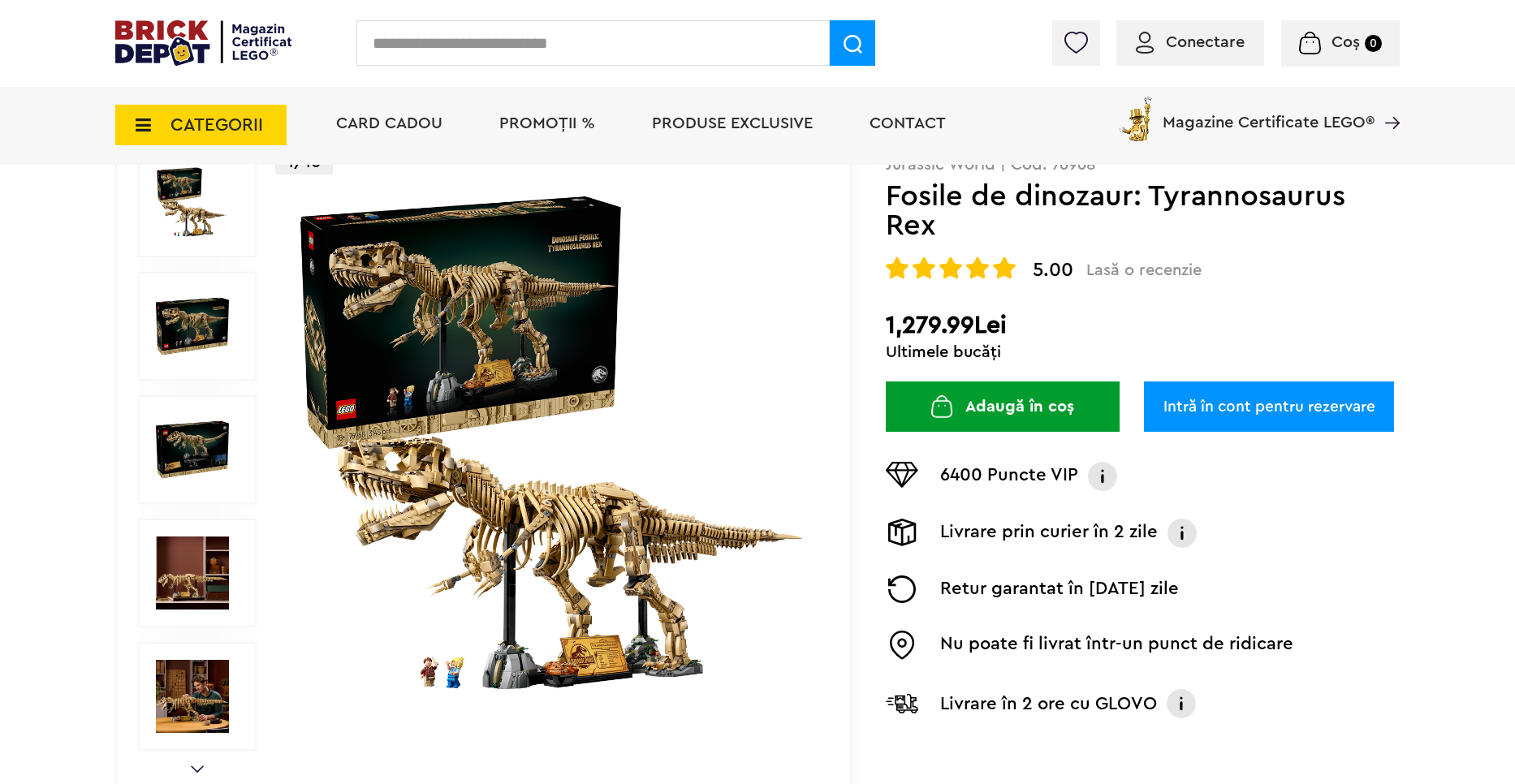scroll, scrollTop: 179, scrollLeft: 0, axis: vertical 